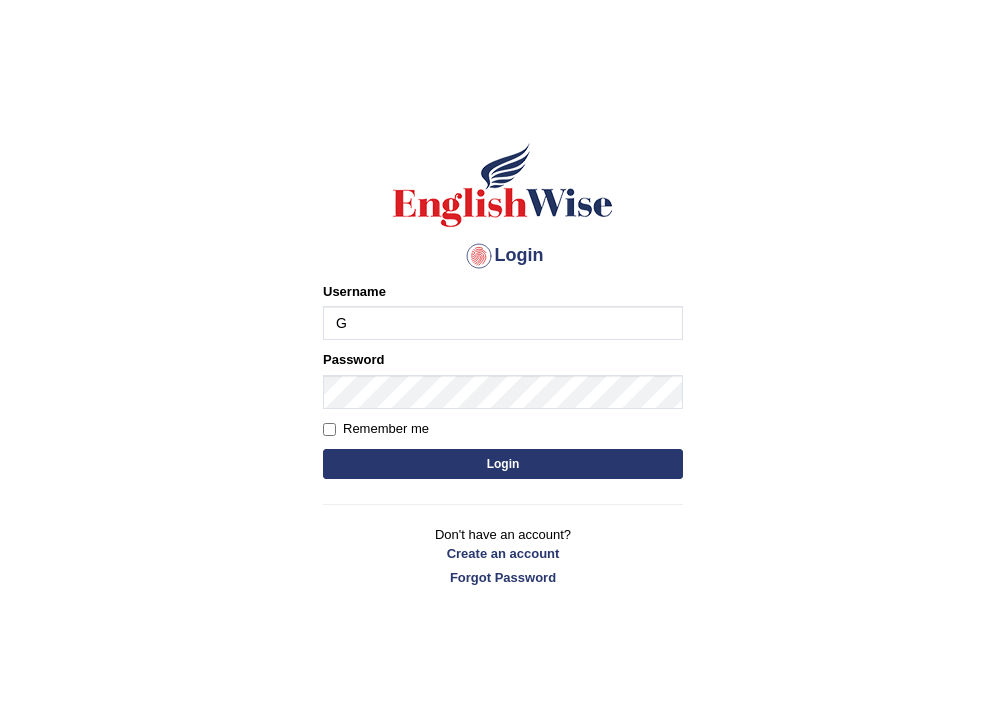 scroll, scrollTop: 0, scrollLeft: 0, axis: both 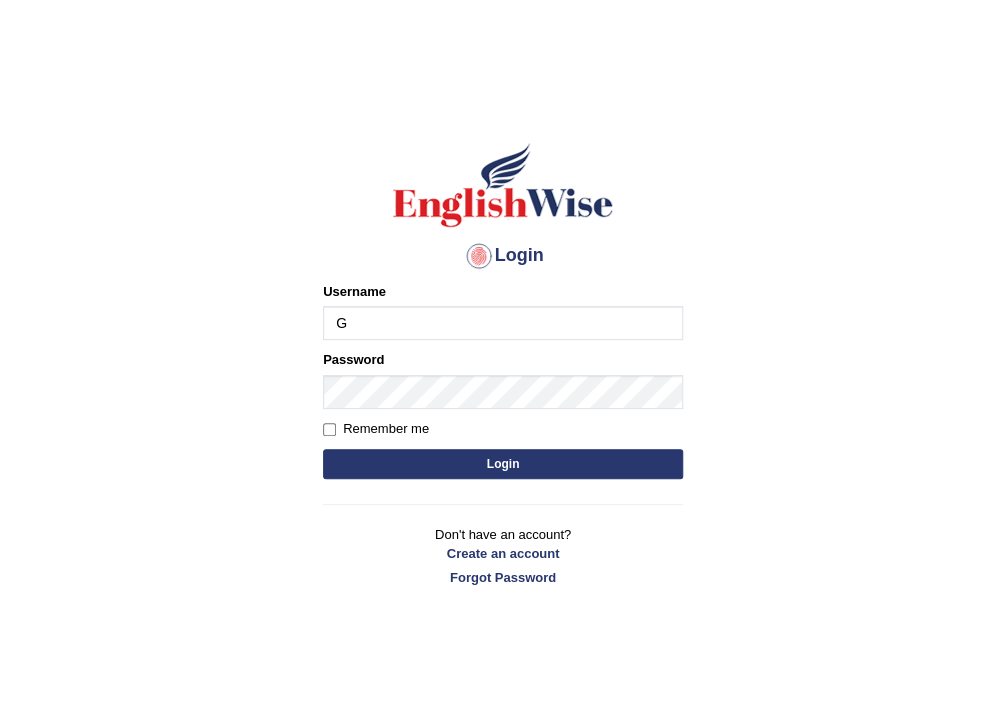 type on "[LAST]" 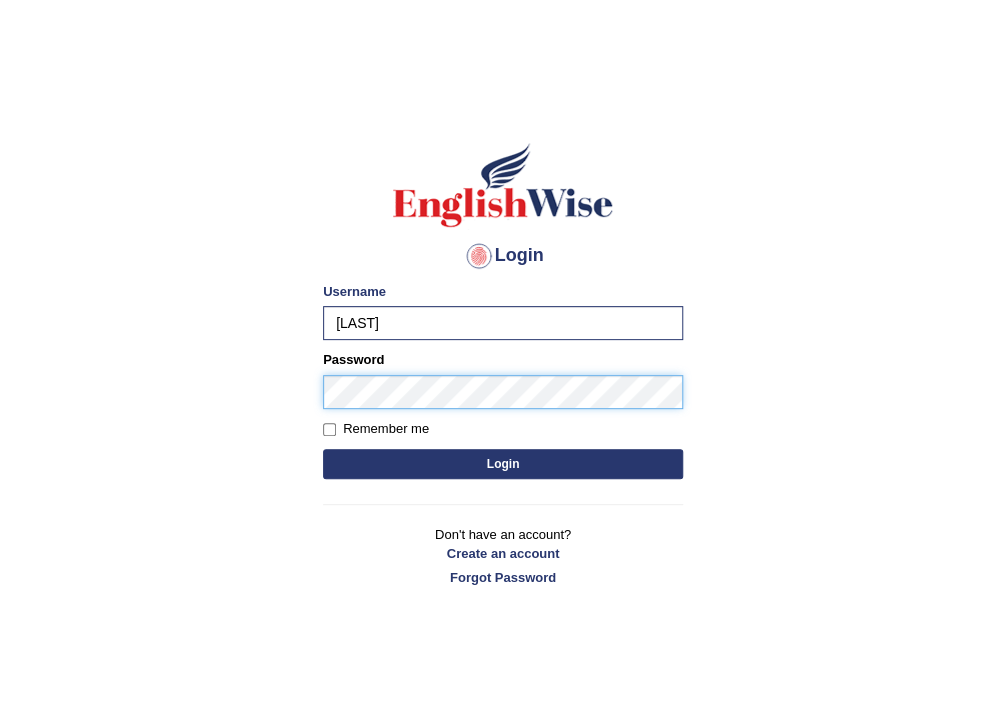 click on "Login" at bounding box center [503, 464] 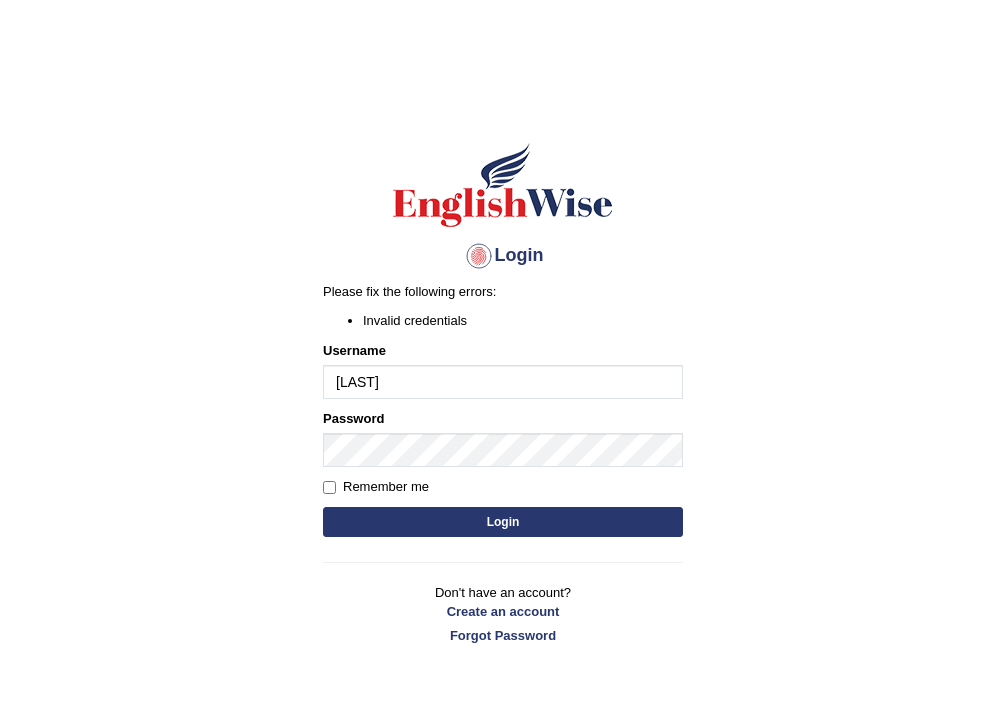 scroll, scrollTop: 0, scrollLeft: 0, axis: both 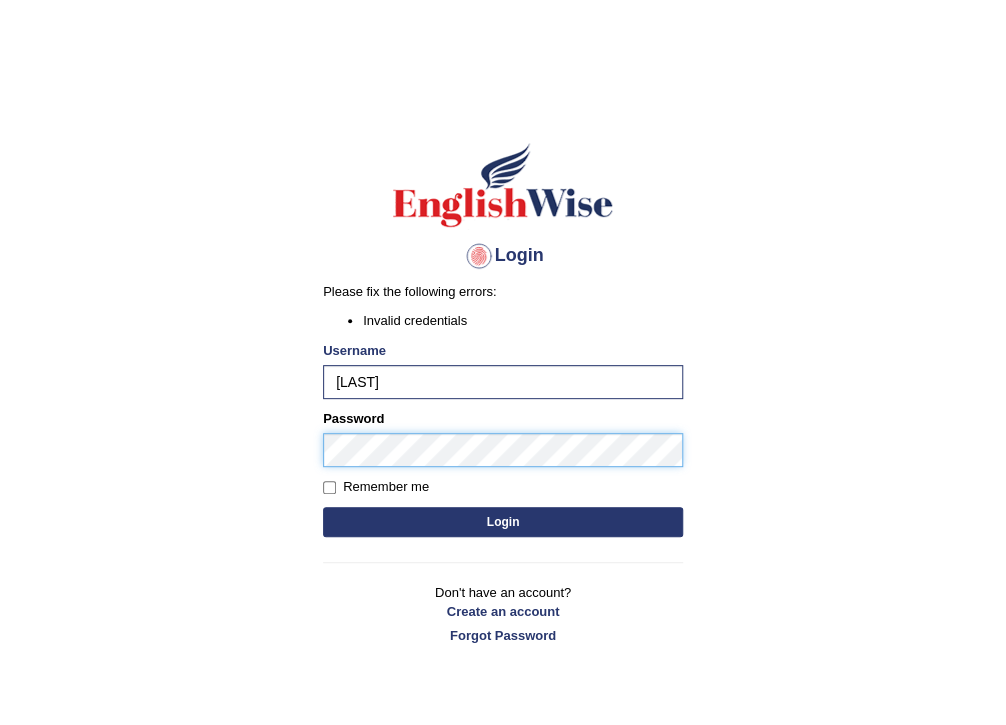 click on "Login" at bounding box center (503, 522) 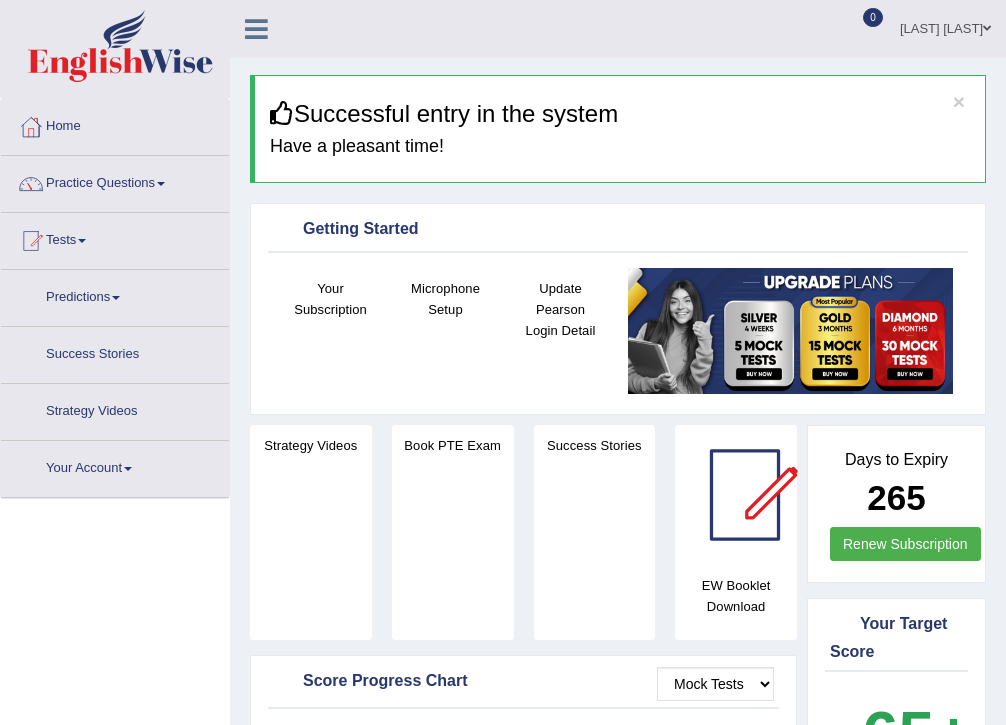 scroll, scrollTop: 0, scrollLeft: 0, axis: both 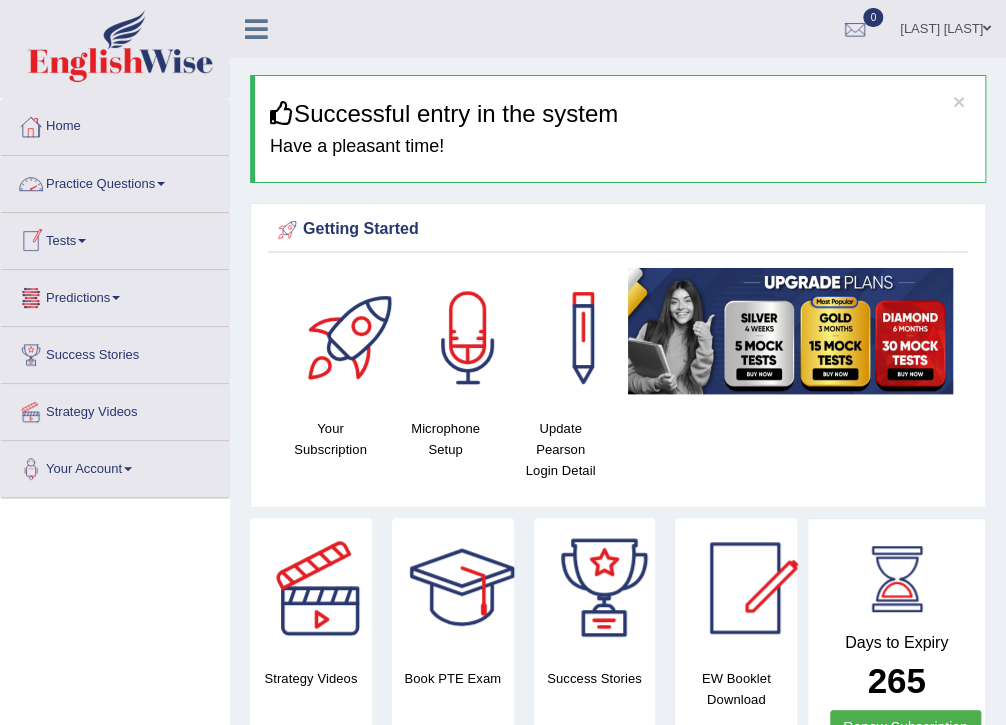 click on "Practice Questions" at bounding box center [115, 181] 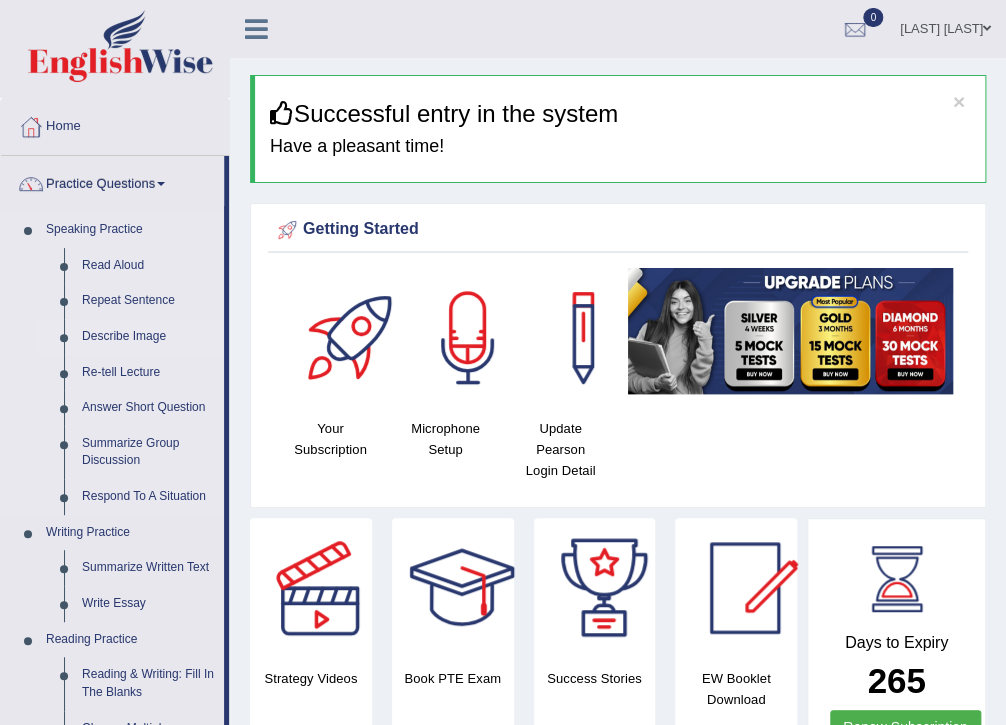 click on "Describe Image" at bounding box center (148, 337) 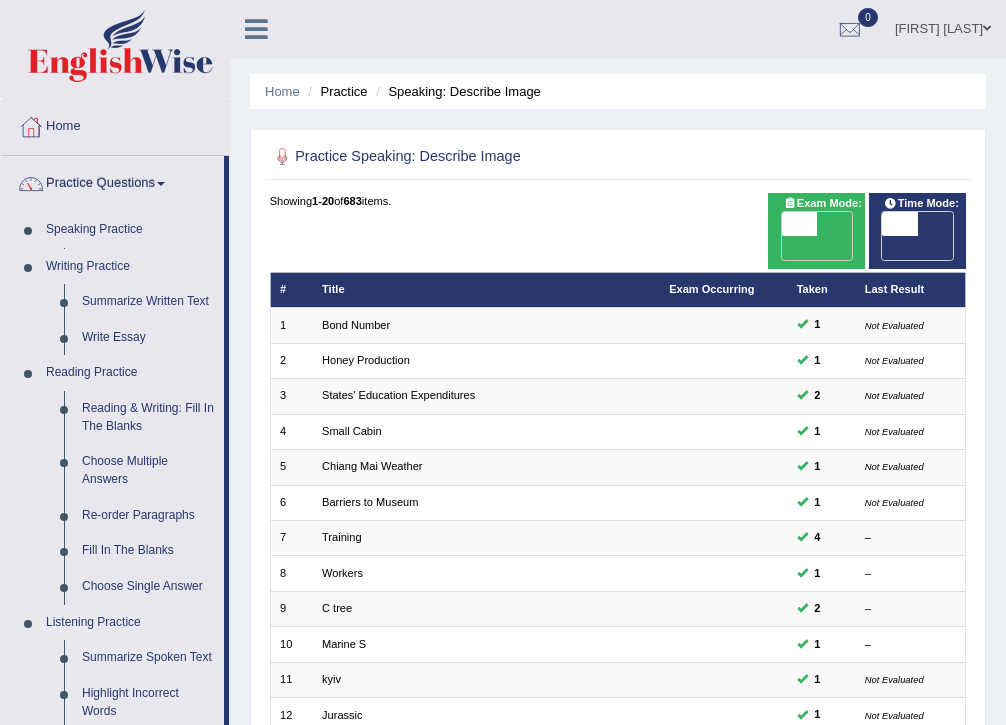 scroll, scrollTop: 746, scrollLeft: 0, axis: vertical 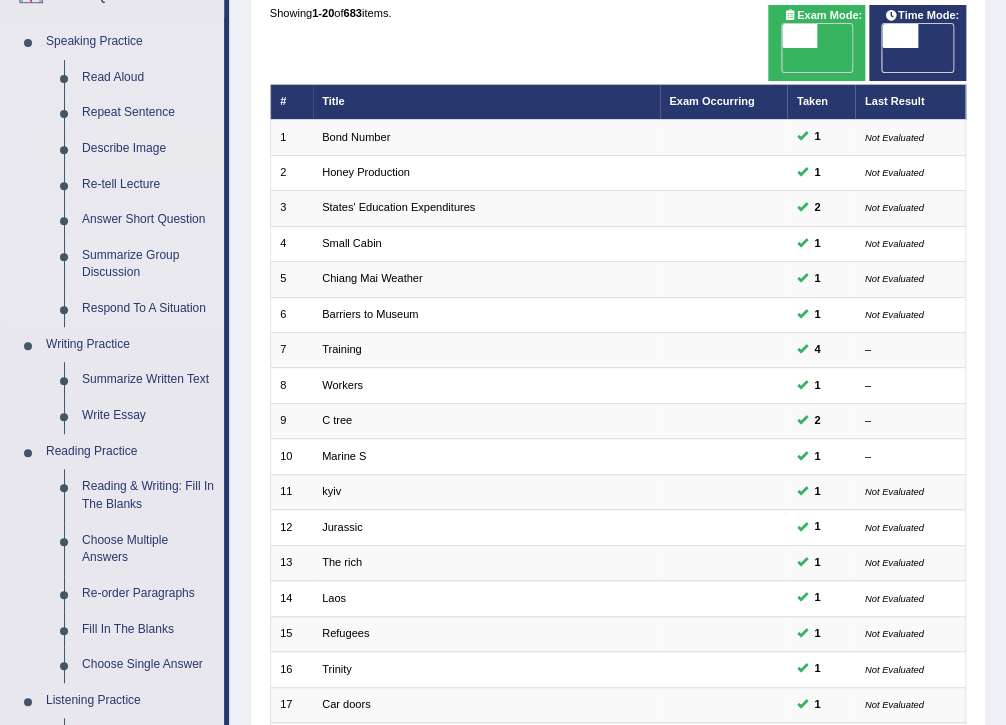 click on "Summarize Group Discussion" at bounding box center [148, 264] 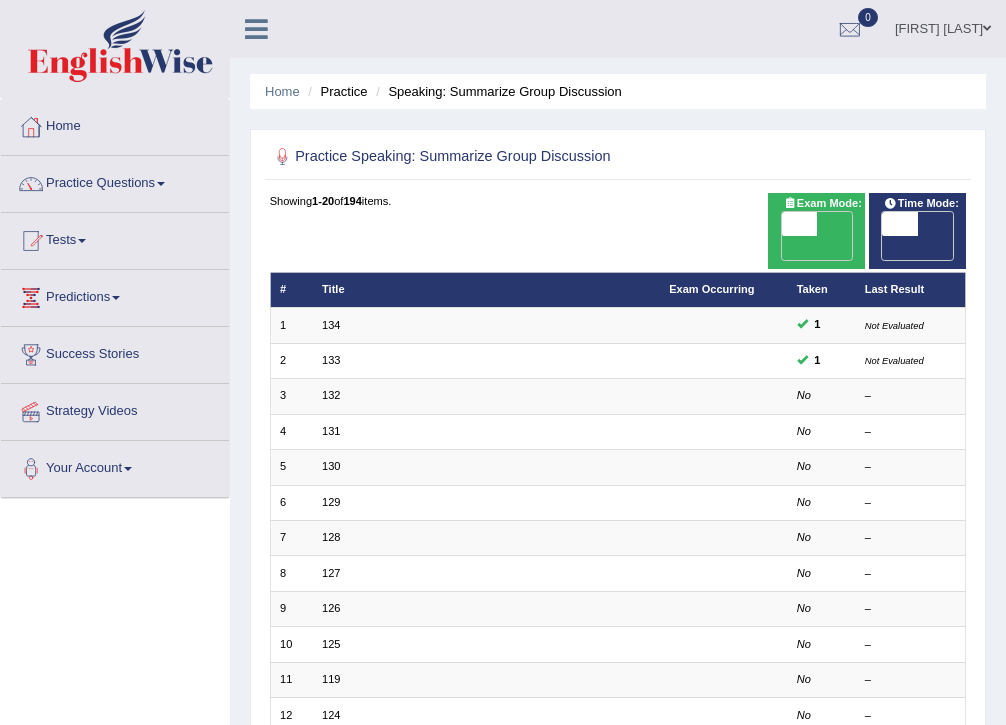 scroll, scrollTop: 0, scrollLeft: 0, axis: both 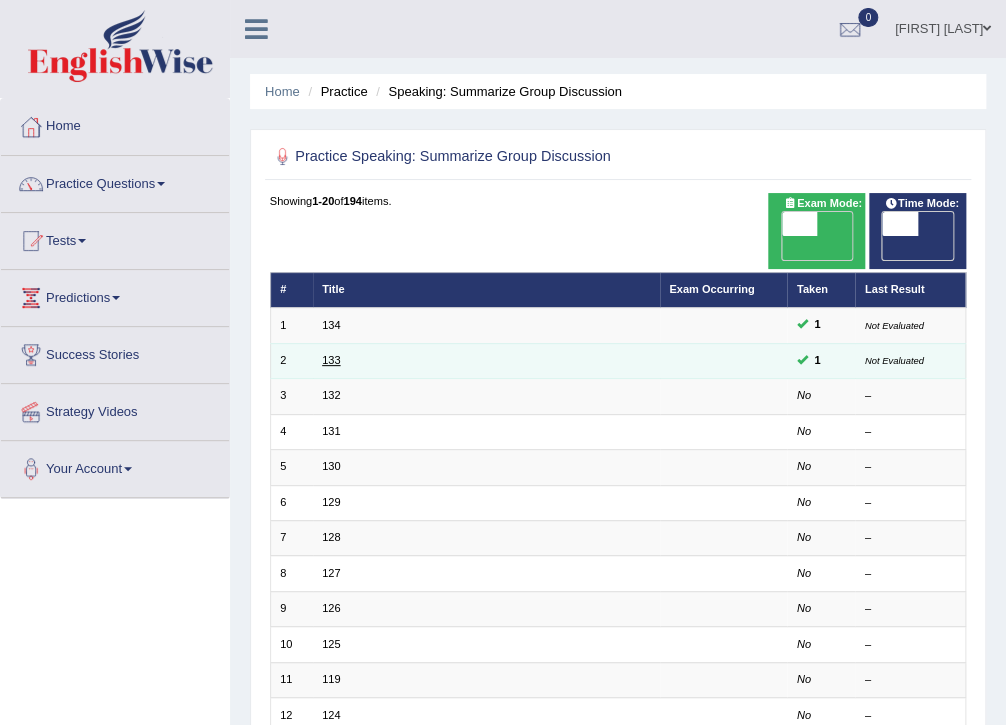 click on "133" at bounding box center [331, 360] 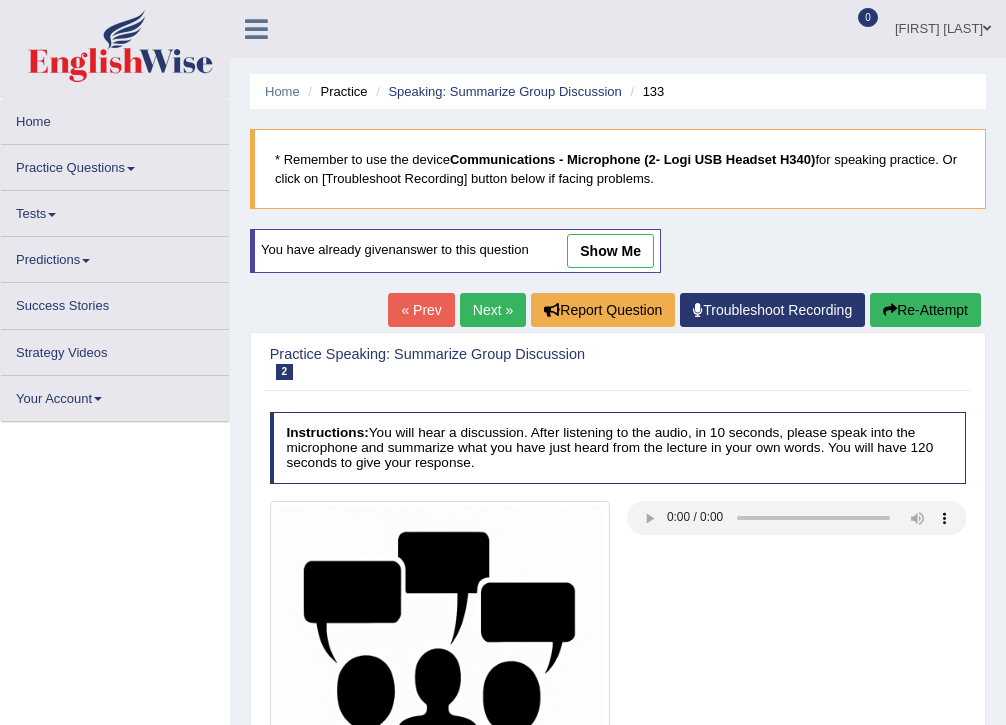 scroll, scrollTop: 0, scrollLeft: 0, axis: both 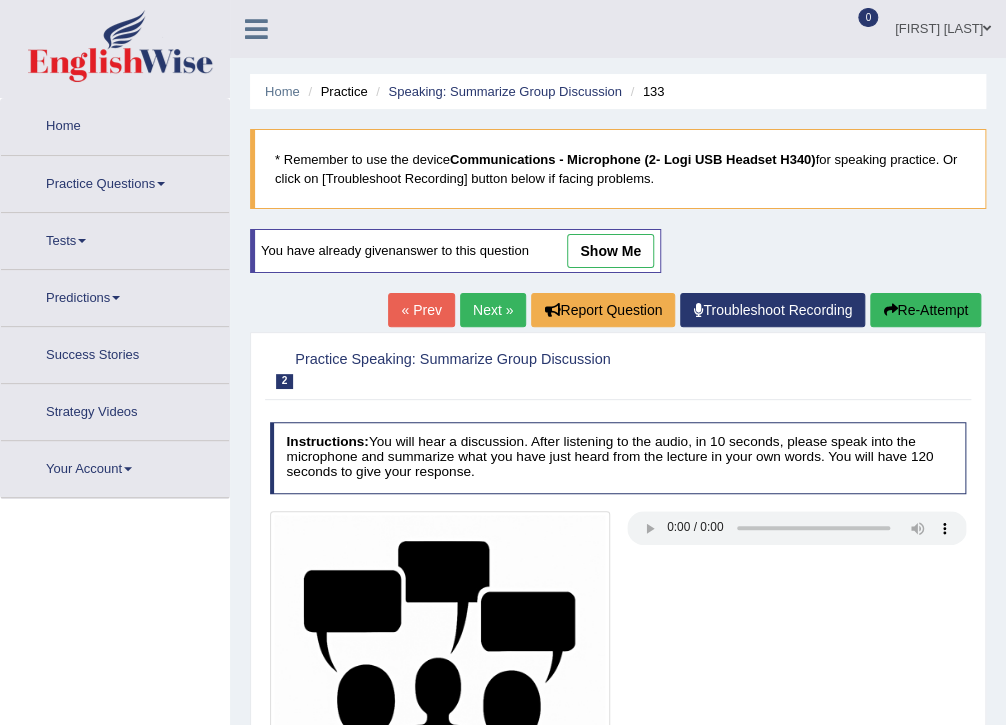 click on "show me" at bounding box center (610, 251) 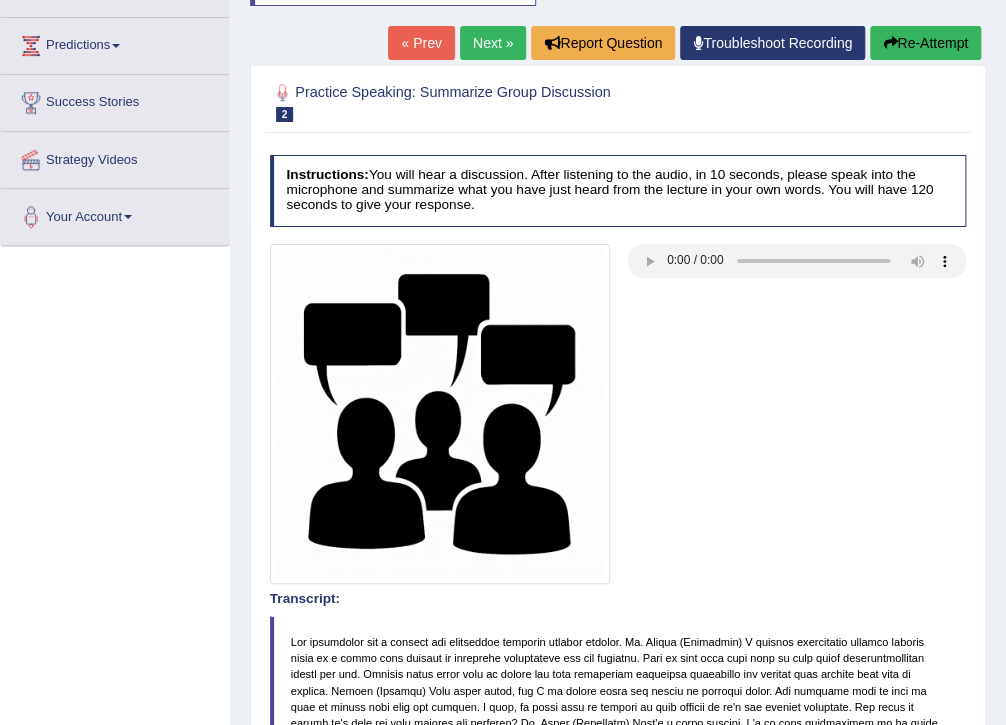 scroll, scrollTop: 233, scrollLeft: 0, axis: vertical 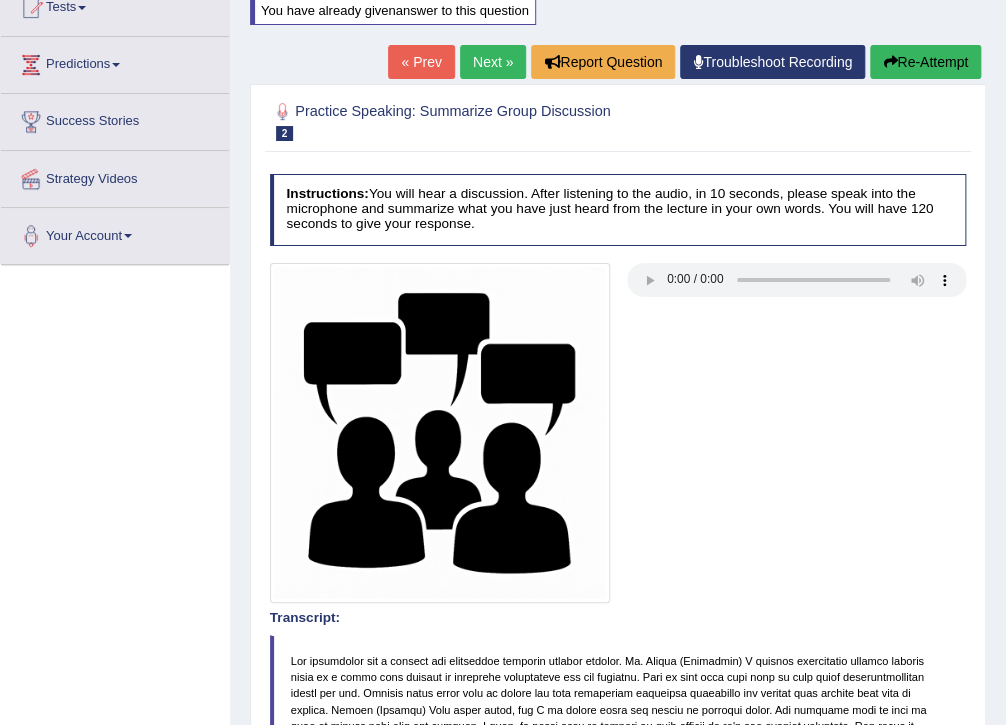 click on "« Prev" at bounding box center [421, 62] 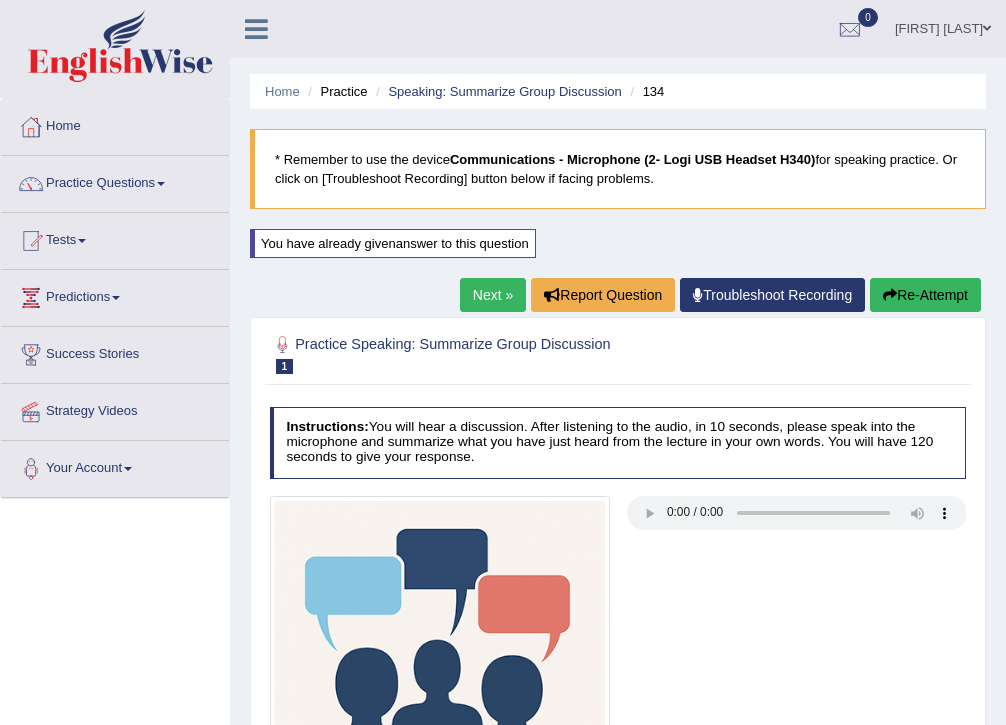 scroll, scrollTop: 160, scrollLeft: 0, axis: vertical 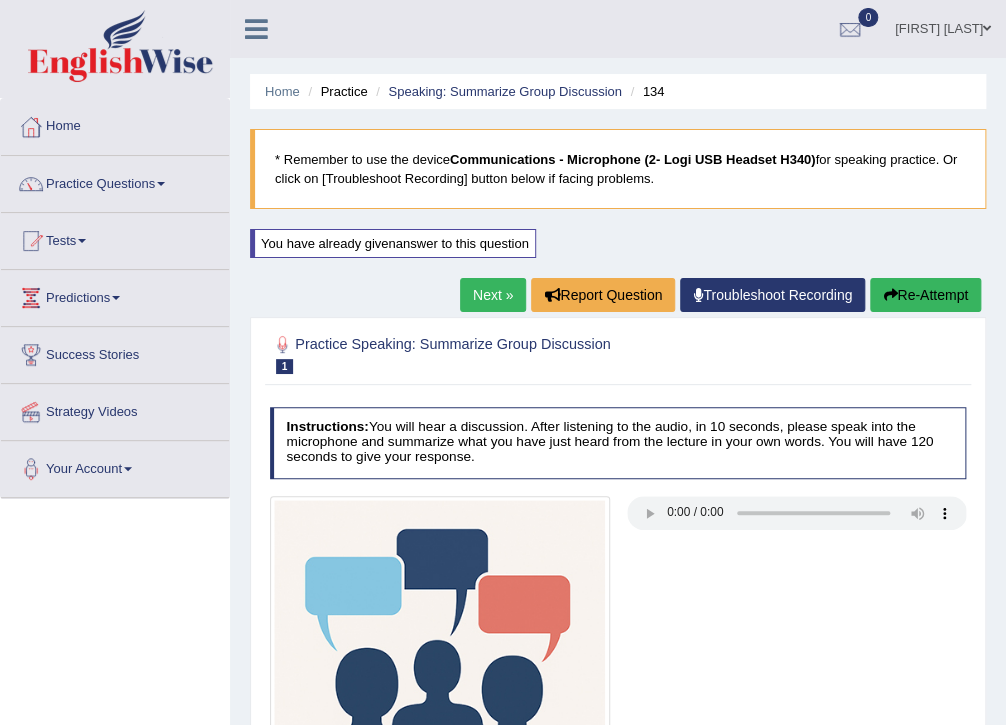click on "Next »" at bounding box center [493, 295] 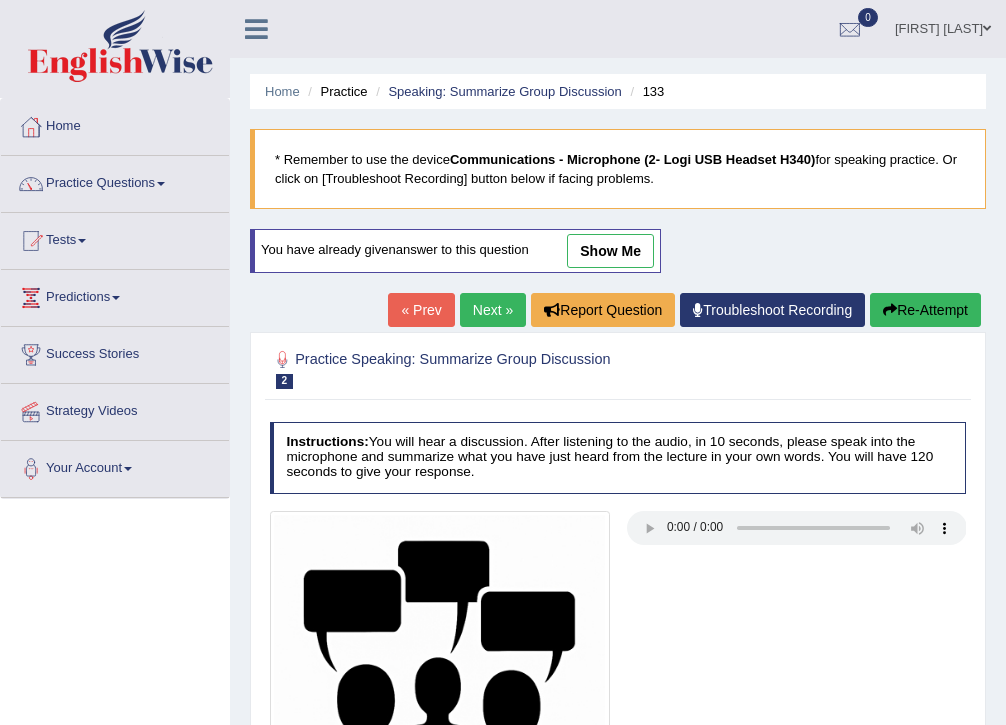 scroll, scrollTop: 0, scrollLeft: 0, axis: both 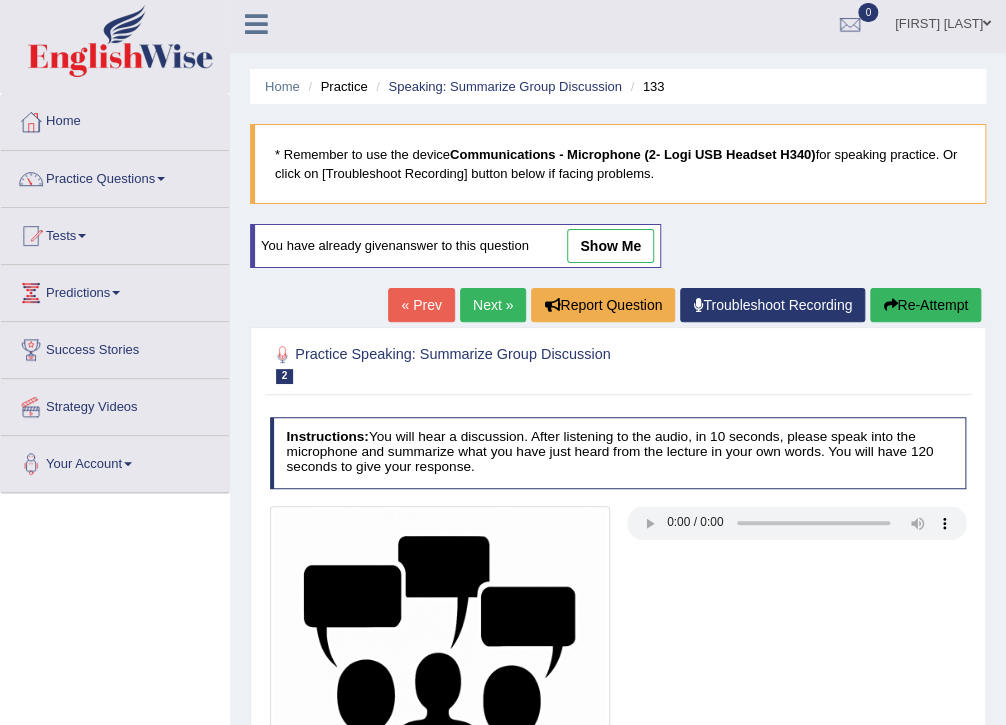 click on "show me" at bounding box center (610, 246) 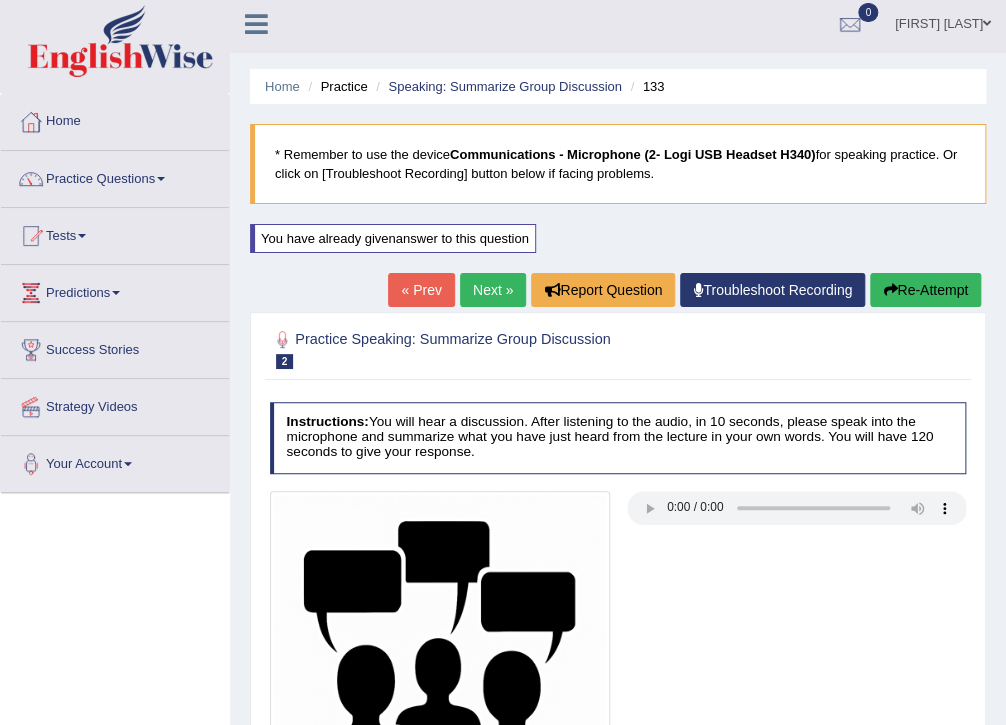 scroll, scrollTop: 0, scrollLeft: 0, axis: both 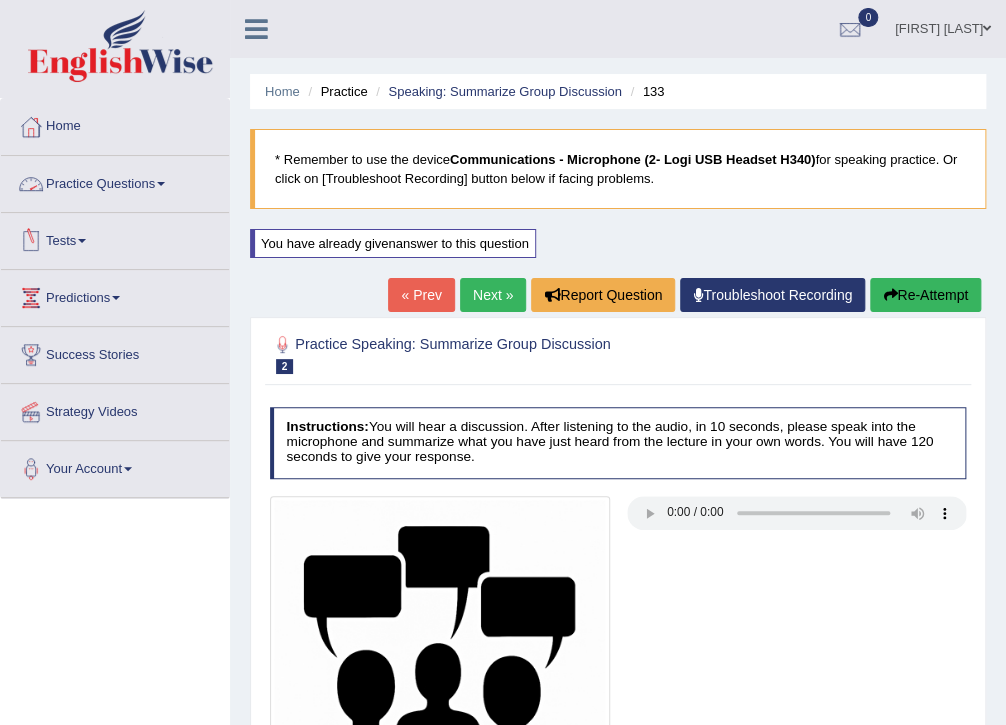 click on "Practice Questions" at bounding box center [115, 181] 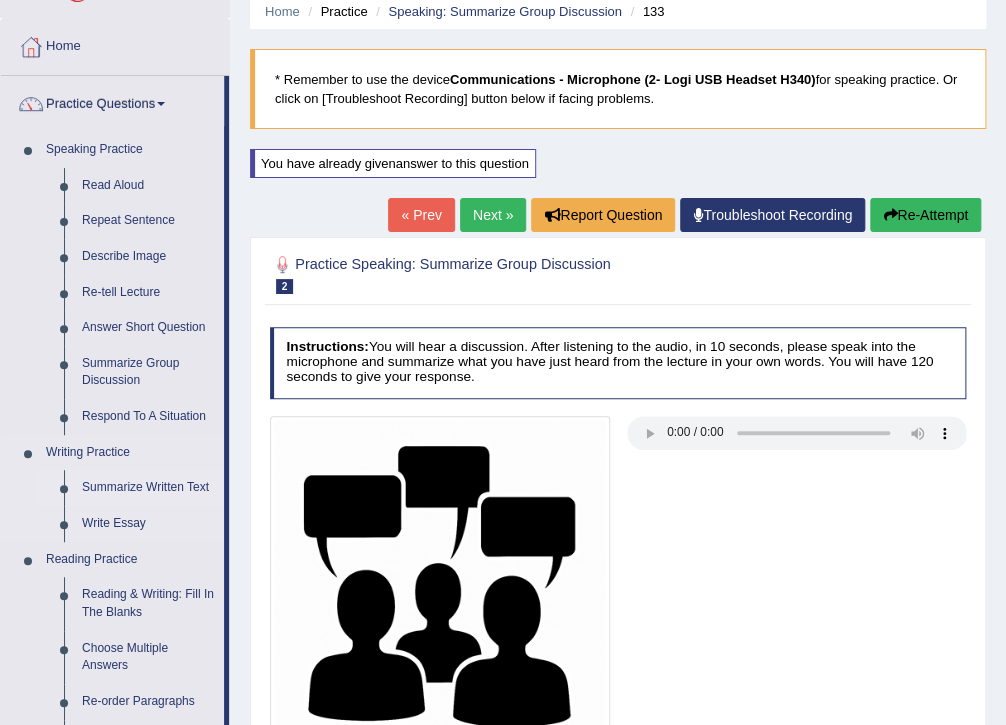 scroll, scrollTop: 160, scrollLeft: 0, axis: vertical 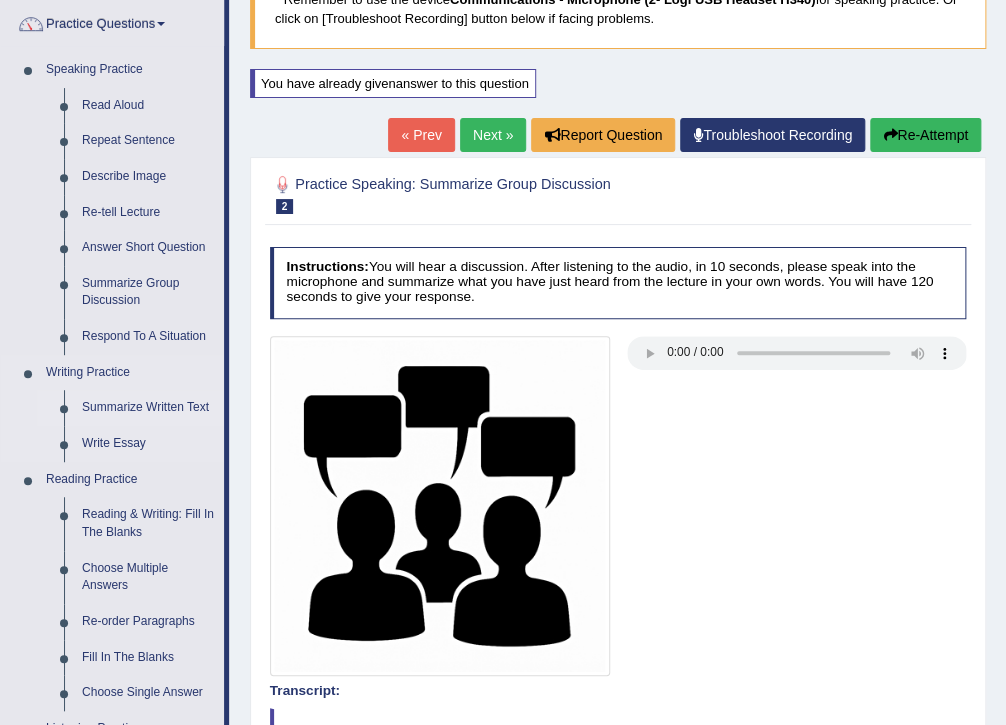 click on "Summarize Written Text" at bounding box center [148, 408] 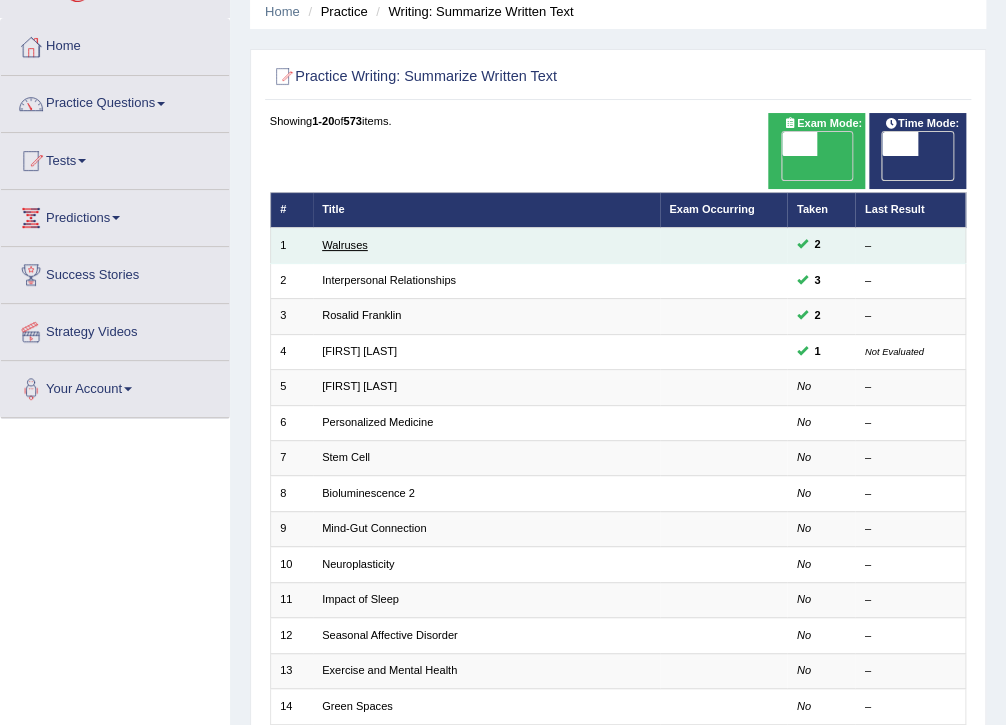 scroll, scrollTop: 80, scrollLeft: 0, axis: vertical 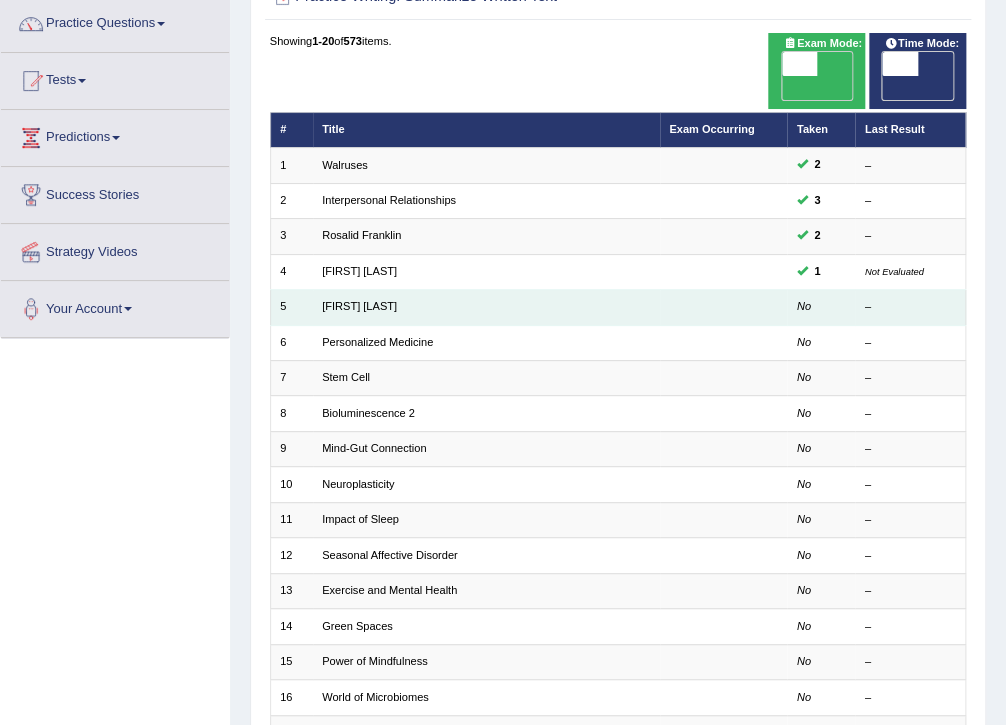 click on "[FIRST] [LAST]" at bounding box center (486, 307) 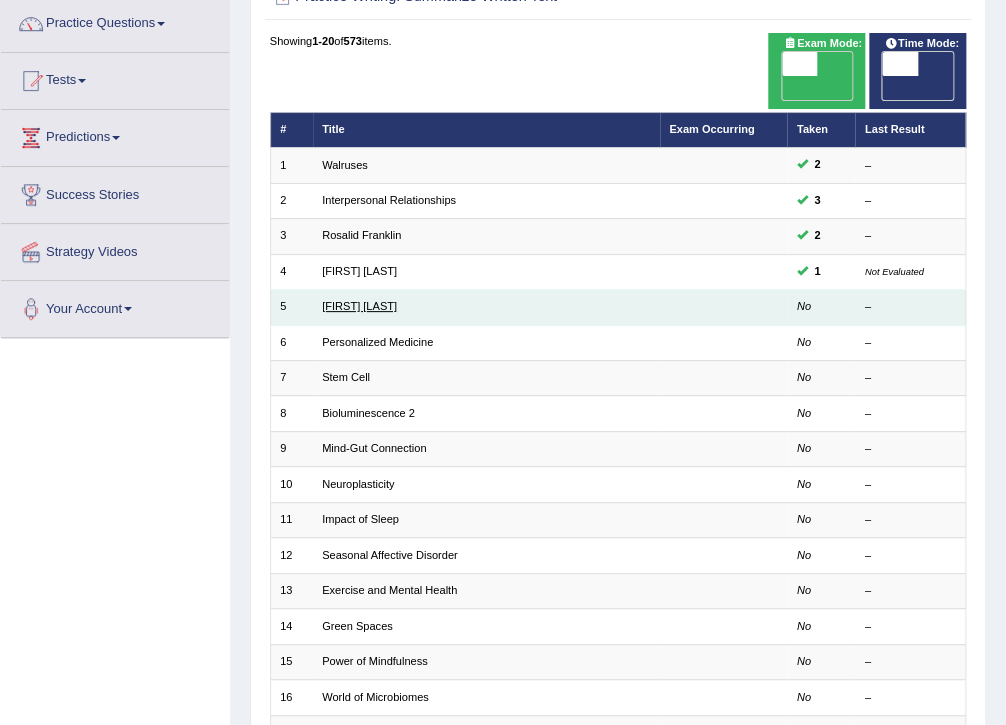 click on "[FIRST] [LAST]" at bounding box center [359, 306] 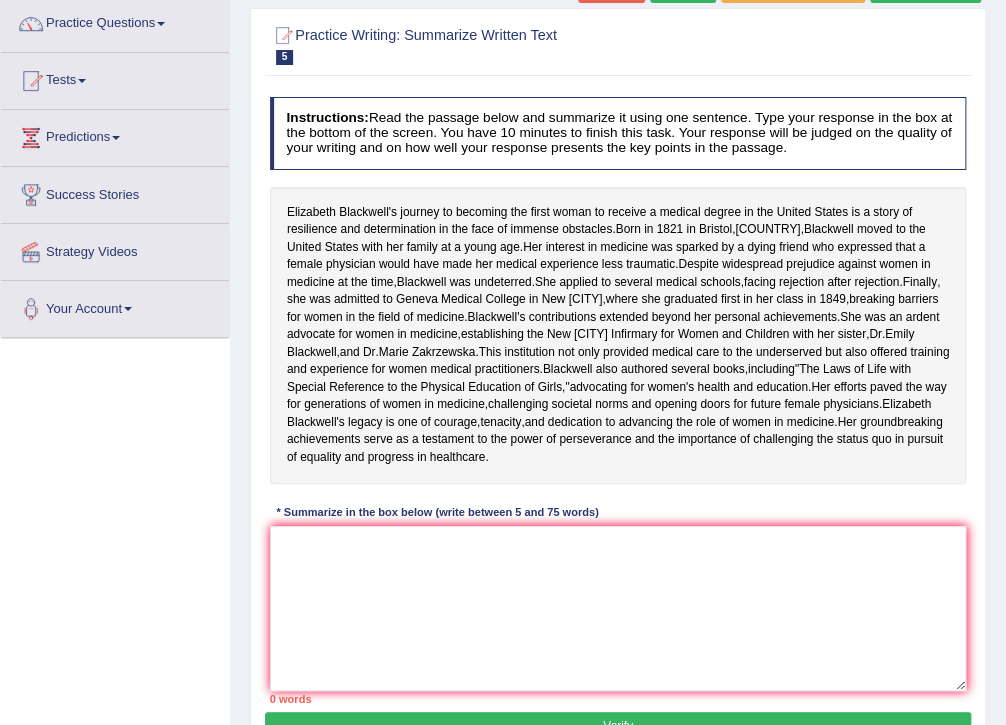 scroll, scrollTop: 160, scrollLeft: 0, axis: vertical 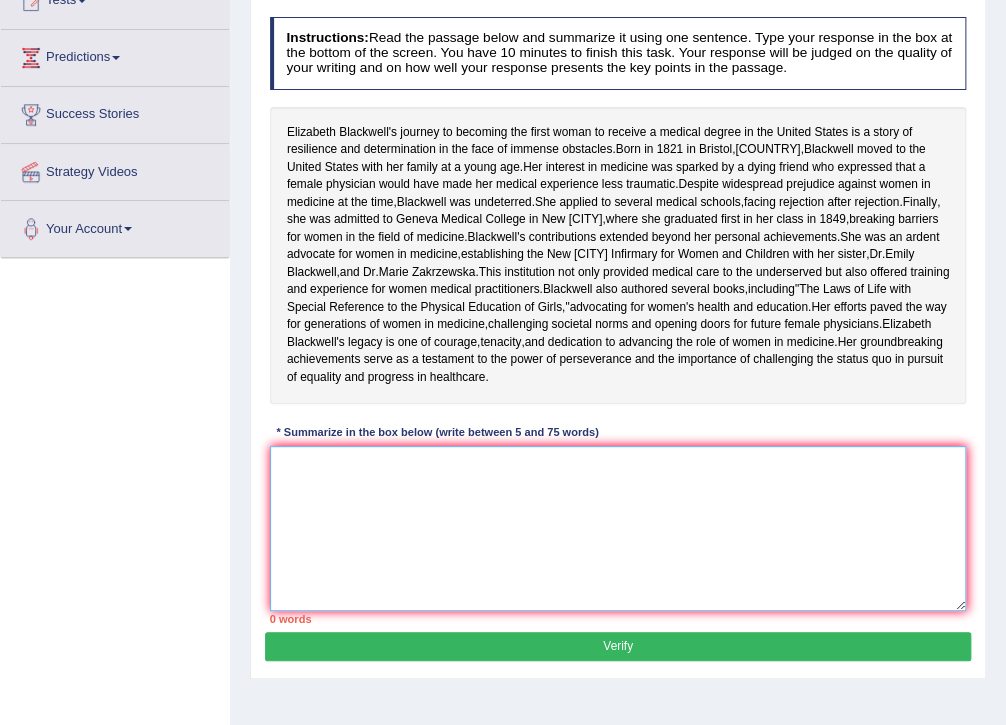 click at bounding box center (618, 528) 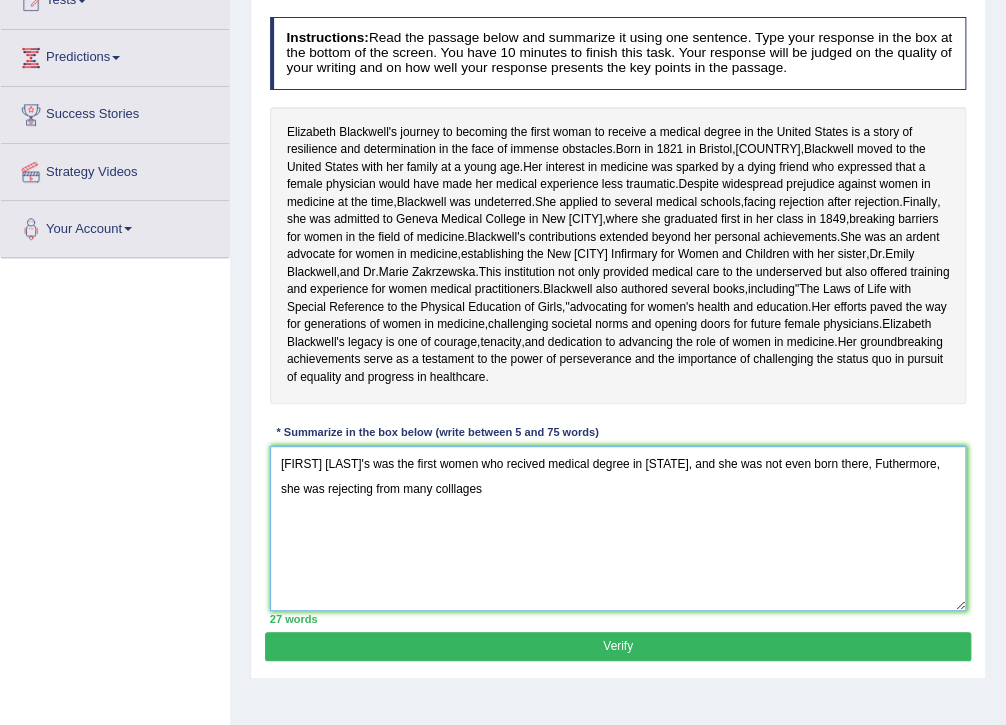 click on "[FIRST] [LAST]'s was the first women who recived medical degree in [STATE], and she was not even born there, Futhermore, she was rejecting from many colllages" at bounding box center [618, 528] 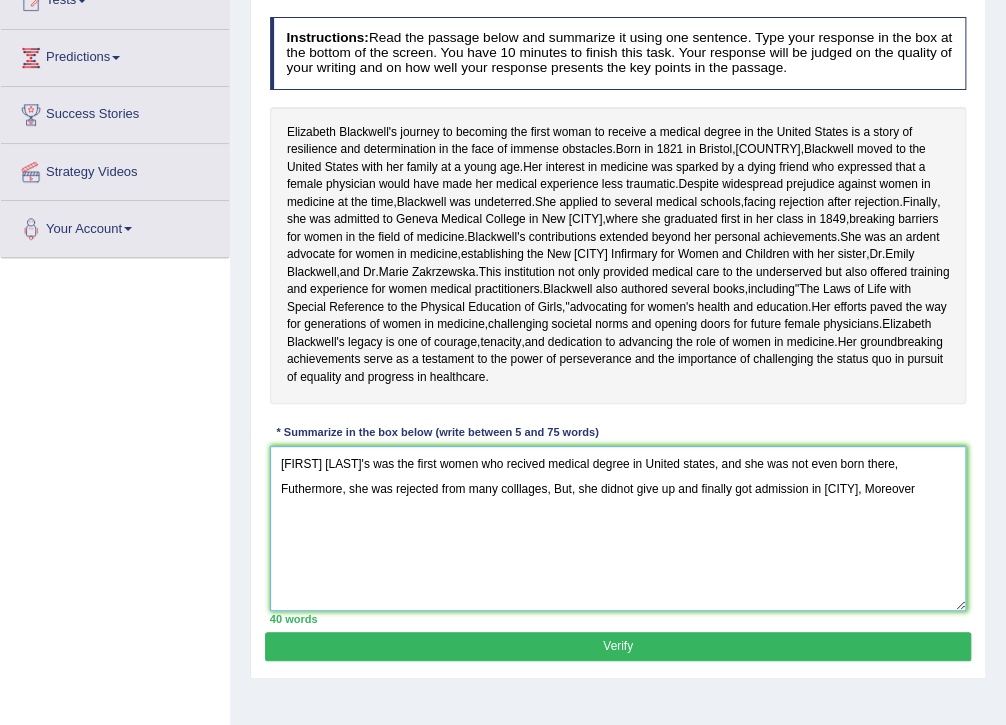 click on "Elizabeth Blackwell's was the first women who recived medical degree in United states, and she was not even born there, Futhermore, she was rejected from many colllages, But, she didnot give up and finally got admission in New York, Moreover" at bounding box center (618, 528) 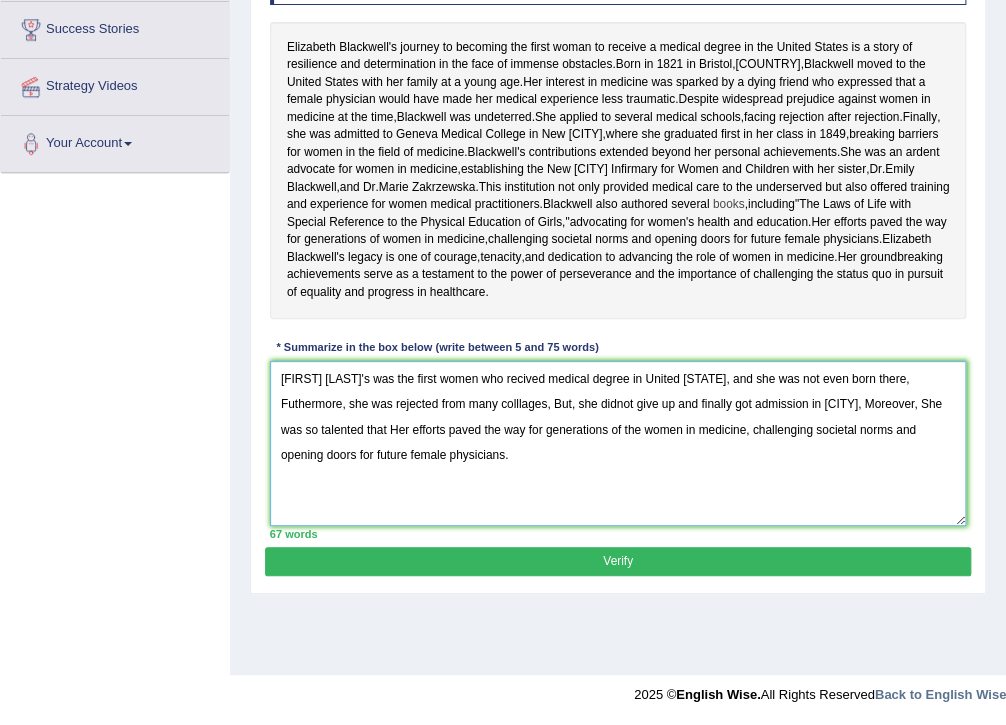 scroll, scrollTop: 361, scrollLeft: 0, axis: vertical 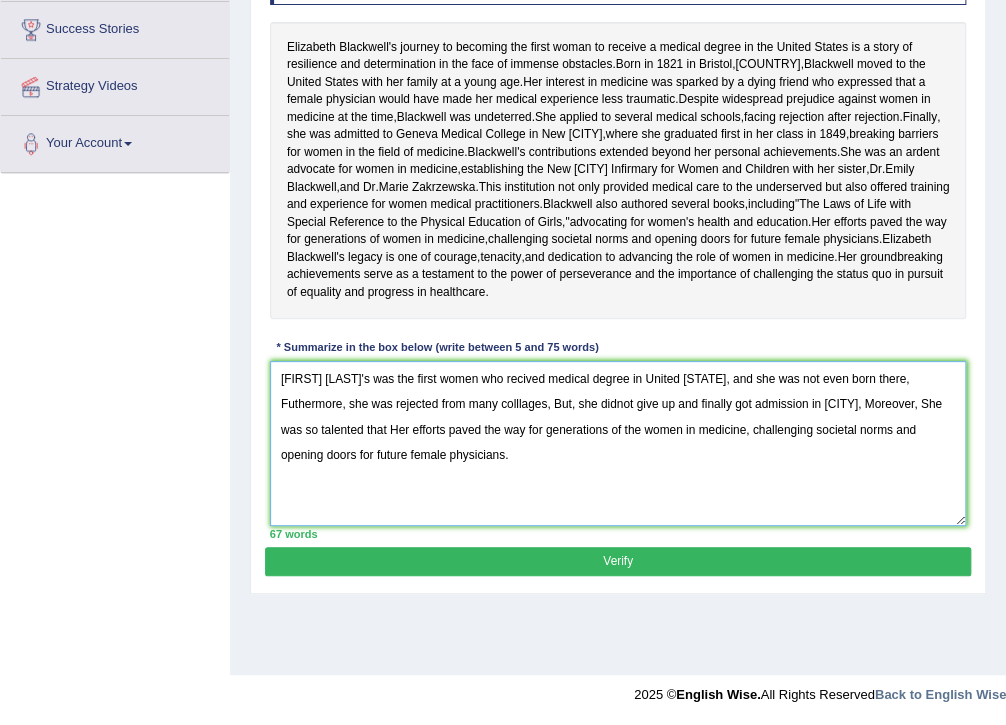 type on "Elizabeth Blackwell's was the first women who recived medical degree in United states, and she was not even born there, Futhermore, she was rejected from many colllages, But, she didnot give up and finally got admission in New York, Moreover, She was so talented that Her efforts paved the way for generations of the women in medicine, challenging societal norms and opening doors for future female physicians." 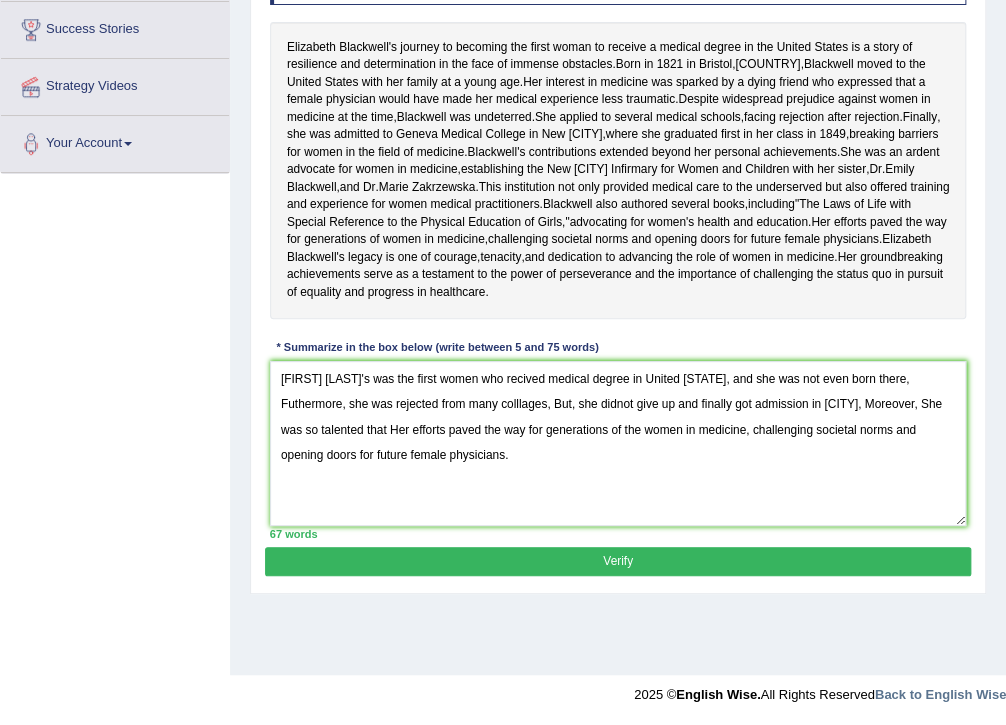 click on "Verify" at bounding box center [617, 561] 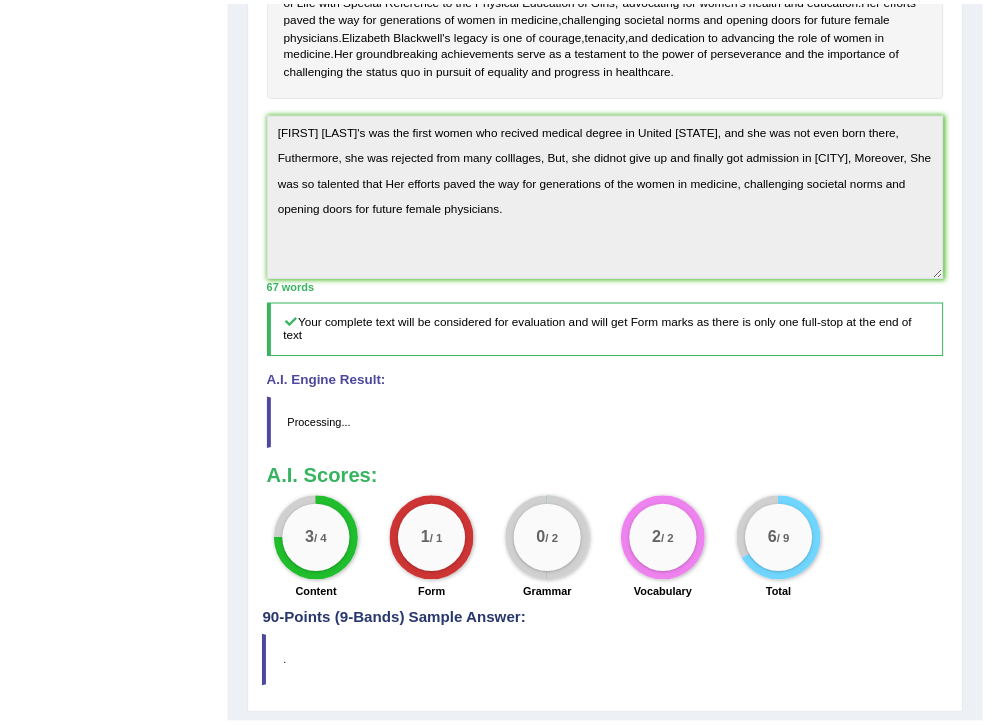 scroll, scrollTop: 564, scrollLeft: 0, axis: vertical 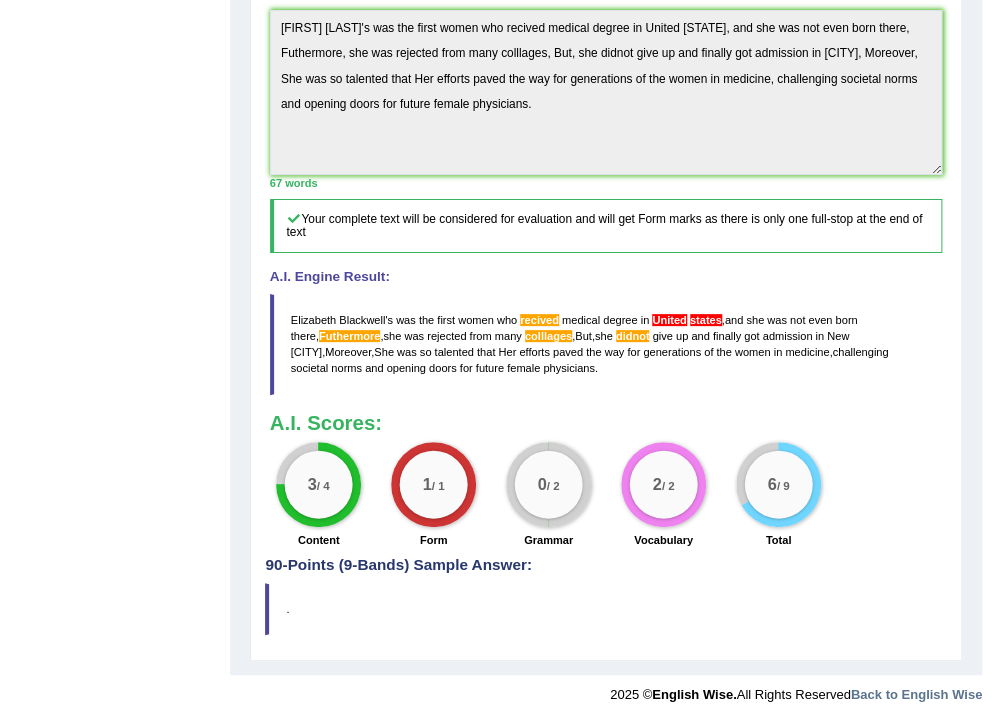 drag, startPoint x: 504, startPoint y: 378, endPoint x: 424, endPoint y: 333, distance: 91.787796 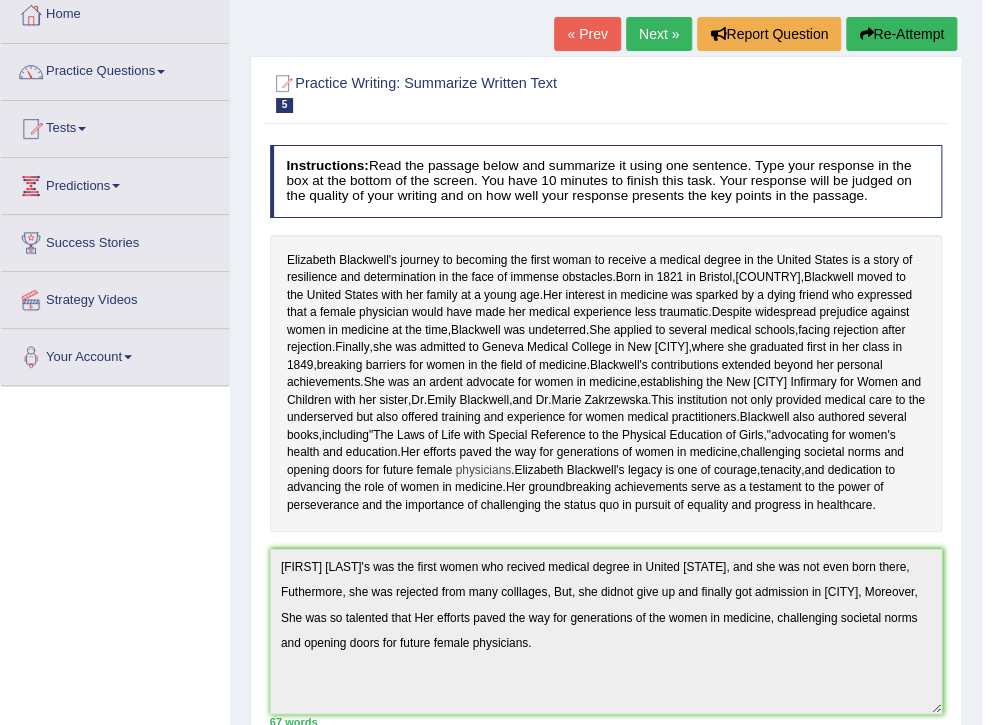 scroll, scrollTop: 0, scrollLeft: 0, axis: both 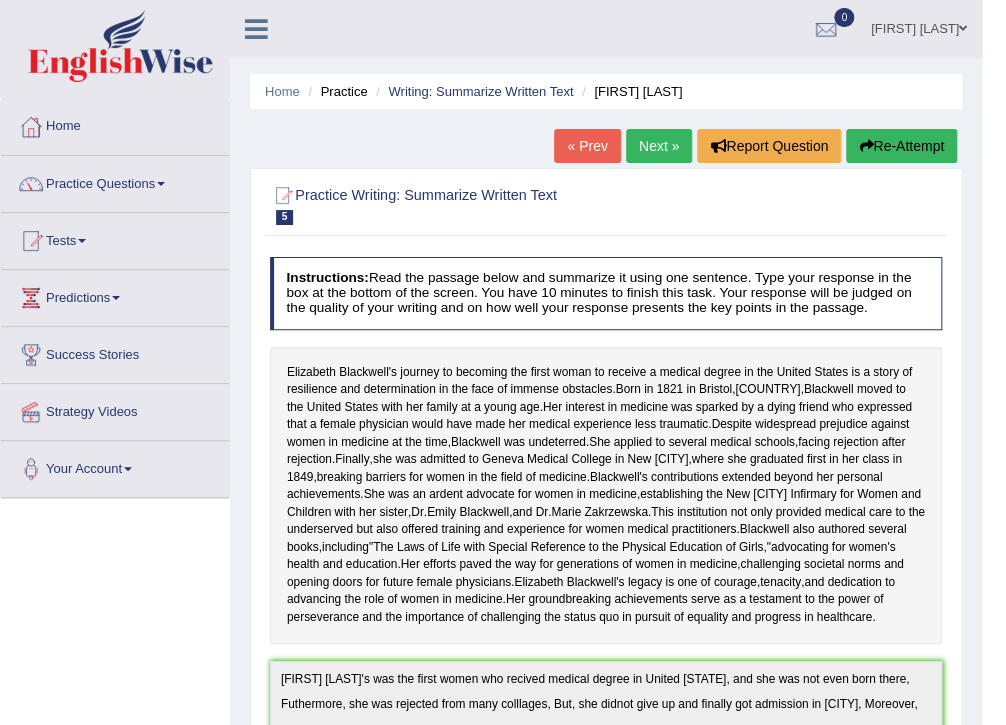 click on "Re-Attempt" at bounding box center (901, 146) 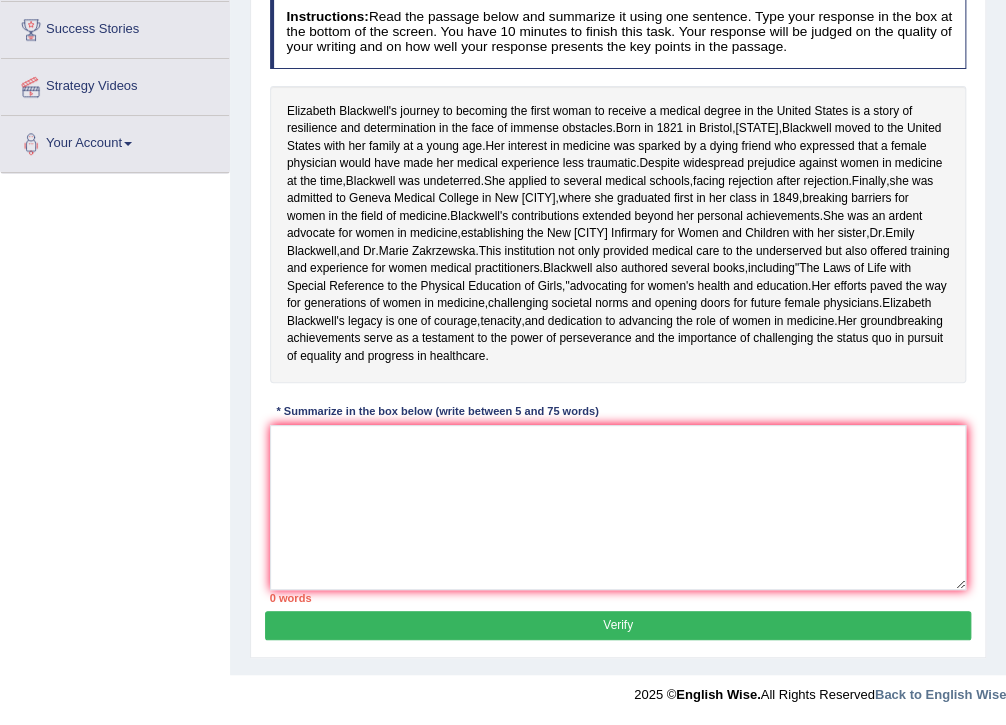 scroll, scrollTop: 0, scrollLeft: 0, axis: both 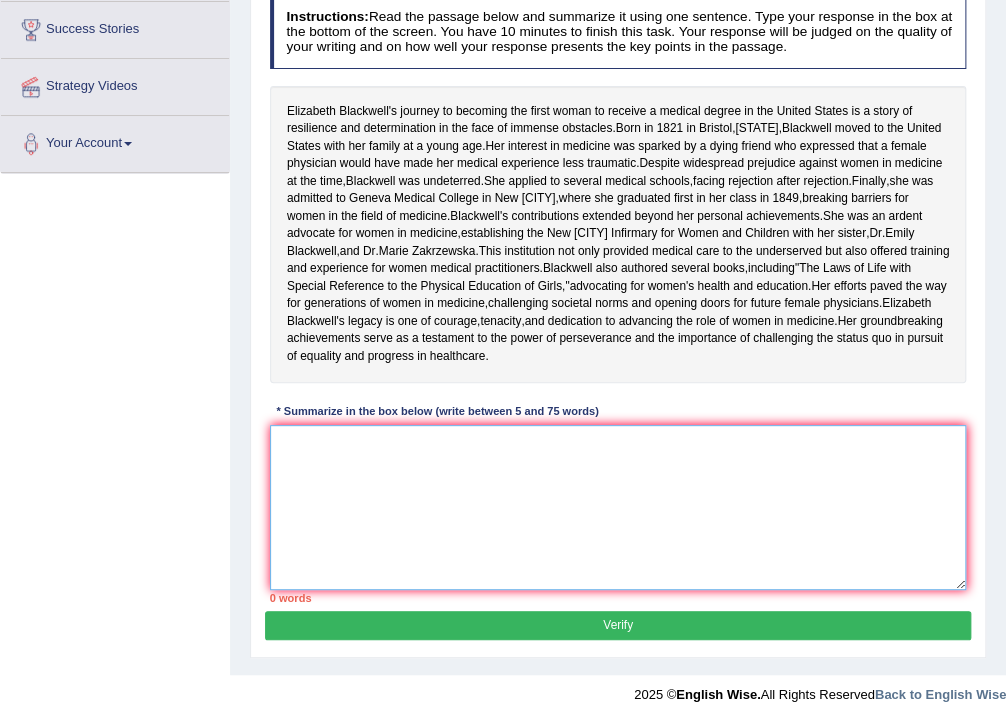 paste on "[FIRST] [LAST]'s was the first women who recived medical degree in United states, and she was not even born there, Futhermore, she was rejected from many colllages, But, she didnot give up and finally got admission in [CITY], Moreover, She was so talented that Her efforts paved the way for generations of the women in medicine, challenging societal norms and opening doors for future female physicians." 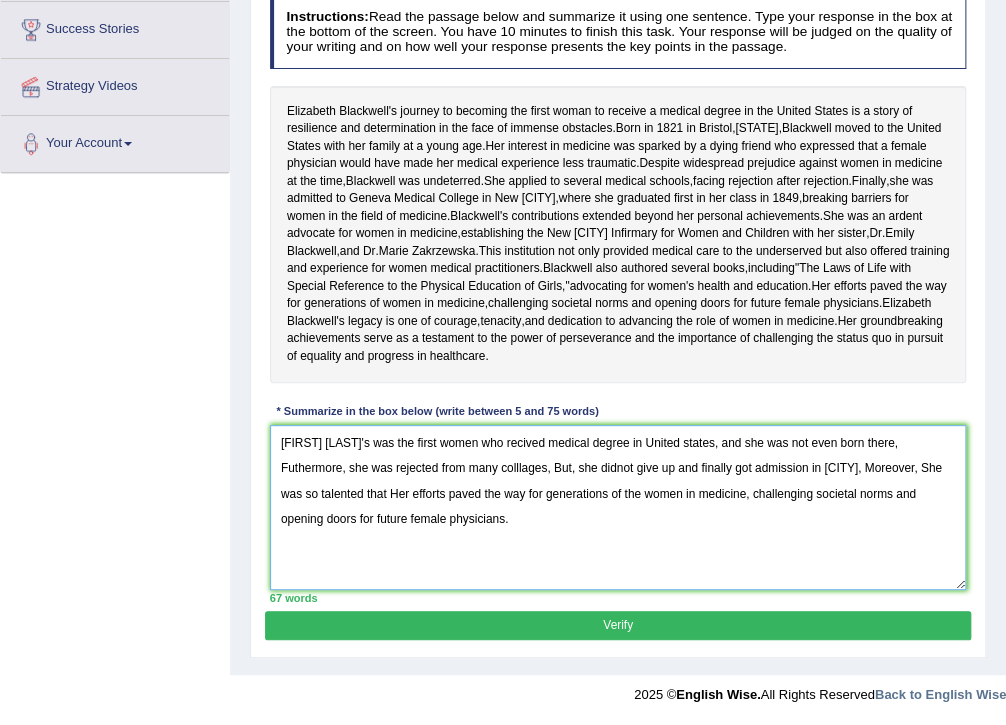 click on "[FIRST] [LAST]'s was the first women who recived medical degree in United states, and she was not even born there, Futhermore, she was rejected from many colllages, But, she didnot give up and finally got admission in [CITY], Moreover, She was so talented that Her efforts paved the way for generations of the women in medicine, challenging societal norms and opening doors for future female physicians." at bounding box center (618, 507) 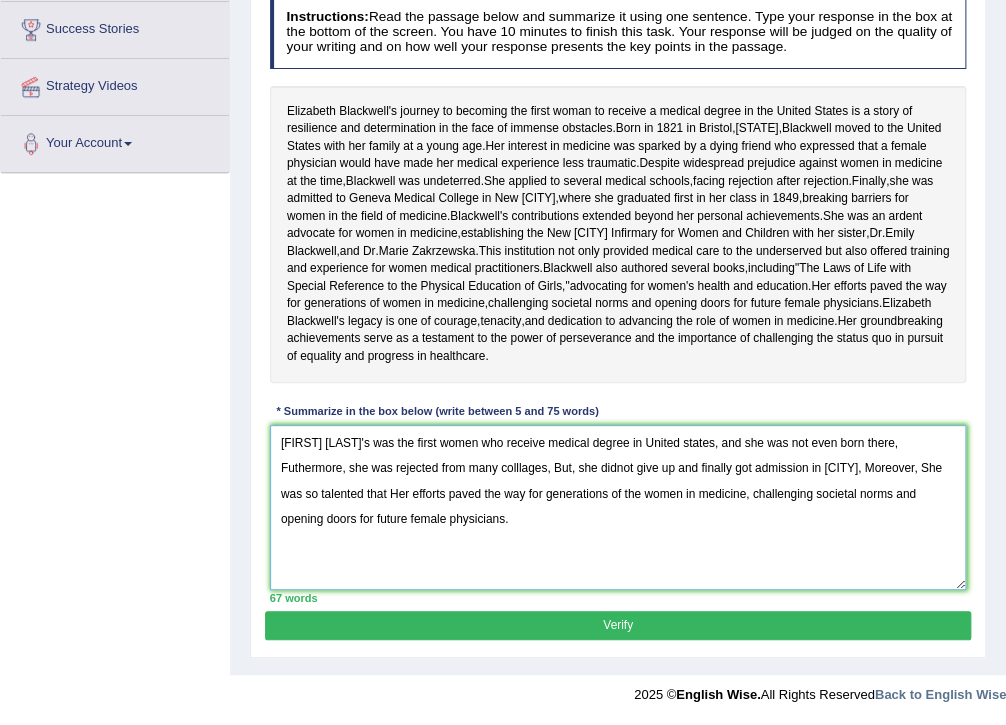 click on "[FIRST] [LAST]'s was the first women who receive medical degree in United states, and she was not even born there, Futhermore, she was rejected from many colllages, But, she didnot give up and finally got admission in [CITY], Moreover, She was so talented that Her efforts paved the way for generations of the women in medicine, challenging societal norms and opening doors for future female physicians." at bounding box center (618, 507) 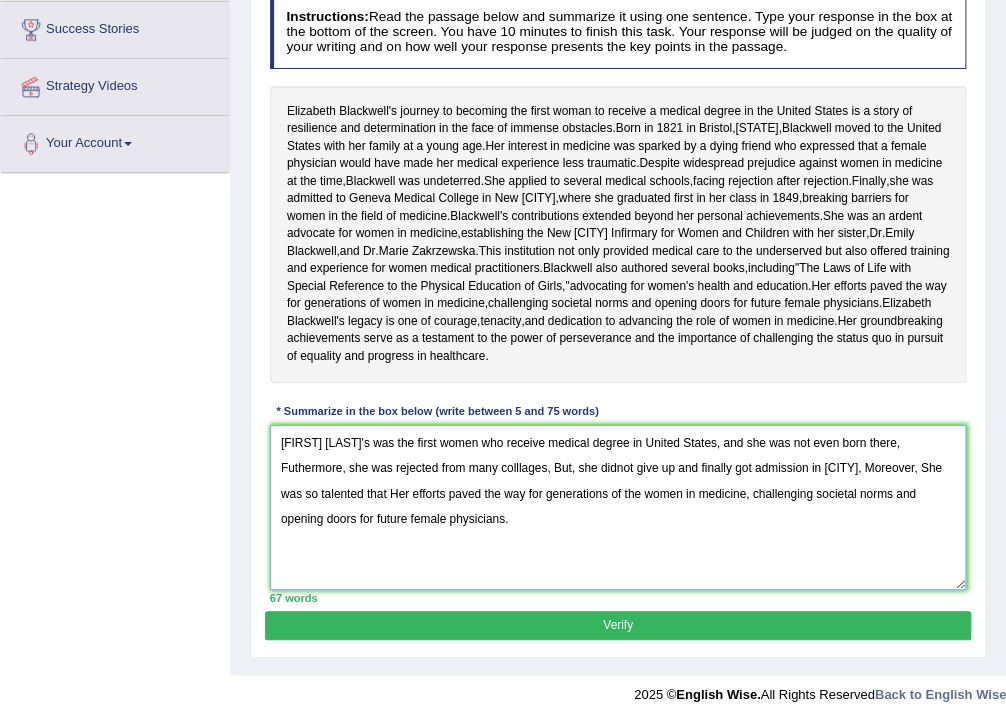 click on "[FIRST] [LAST]'s was the first women who receive medical degree in United States, and she was not even born there, Futhermore, she was rejected from many colllages, But, she didnot give up and finally got admission in [CITY], Moreover, She was so talented that Her efforts paved the way for generations of the women in medicine, challenging societal norms and opening doors for future female physicians." at bounding box center (618, 507) 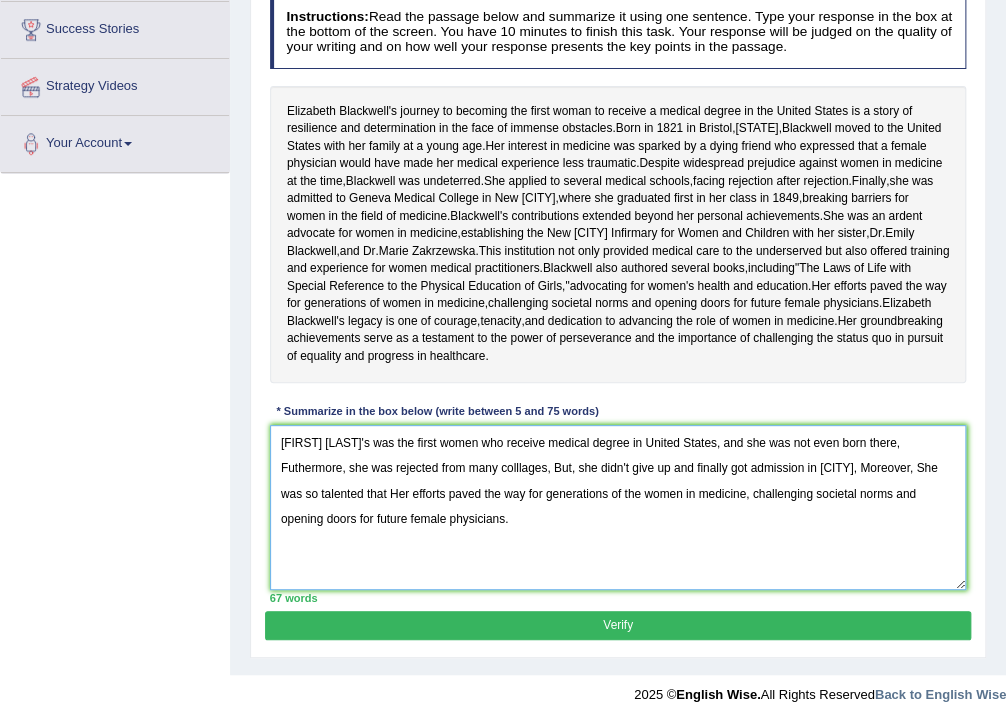 drag, startPoint x: 340, startPoint y: 473, endPoint x: 272, endPoint y: 484, distance: 68.88396 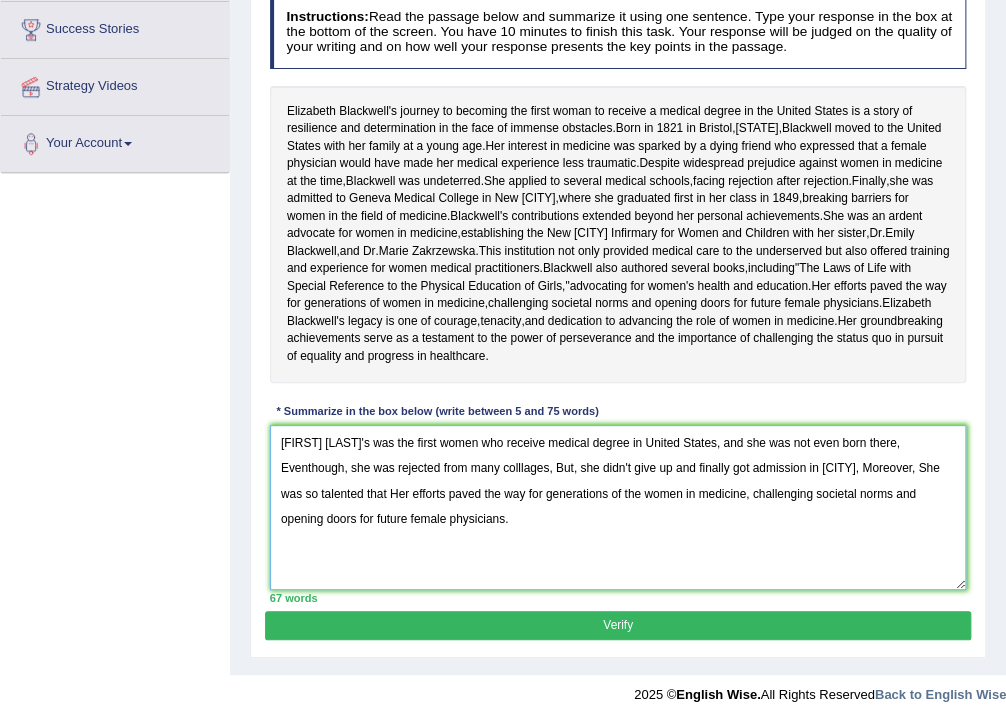 click on "[FIRST] [LAST]'s was the first women who receive medical degree in United States, and she was not even born there, Eventhough, she was rejected from many colllages, But, she didn't give up and finally got admission in [CITY], Moreover, She was so talented that Her efforts paved the way for generations of the women in medicine, challenging societal norms and opening doors for future female physicians." at bounding box center (618, 507) 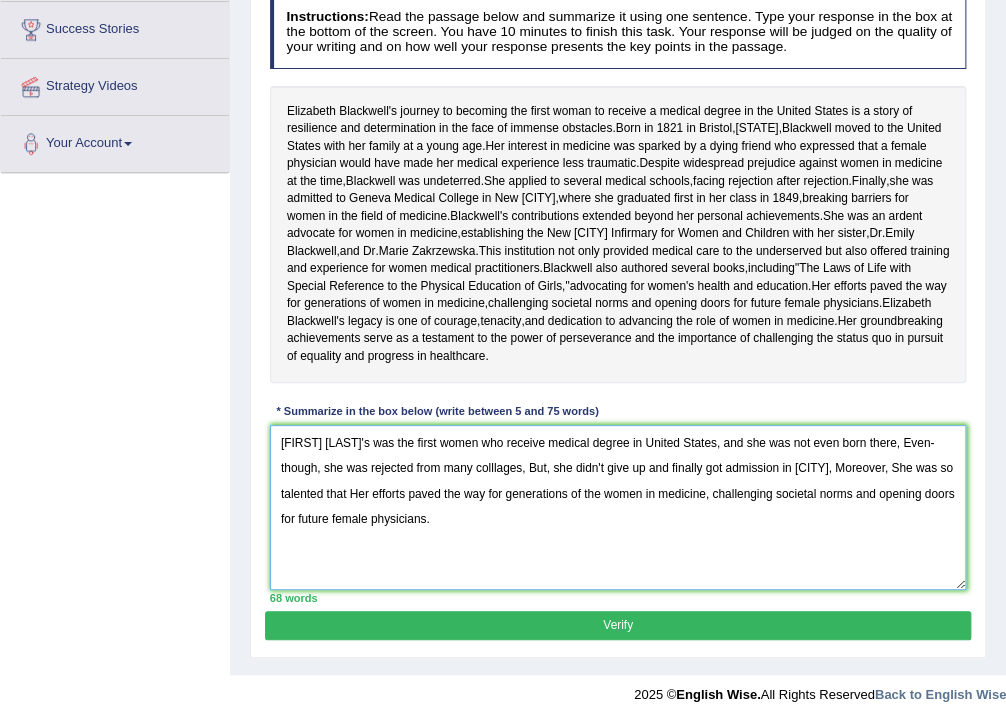type on "[FIRST] [LAST]'s was the first women who receive medical degree in United States, and she was not even born there, Even-though, she was rejected from many colllages, But, she didn't give up and finally got admission in [CITY], Moreover, She was so talented that Her efforts paved the way for generations of the women in medicine, challenging societal norms and opening doors for future female physicians." 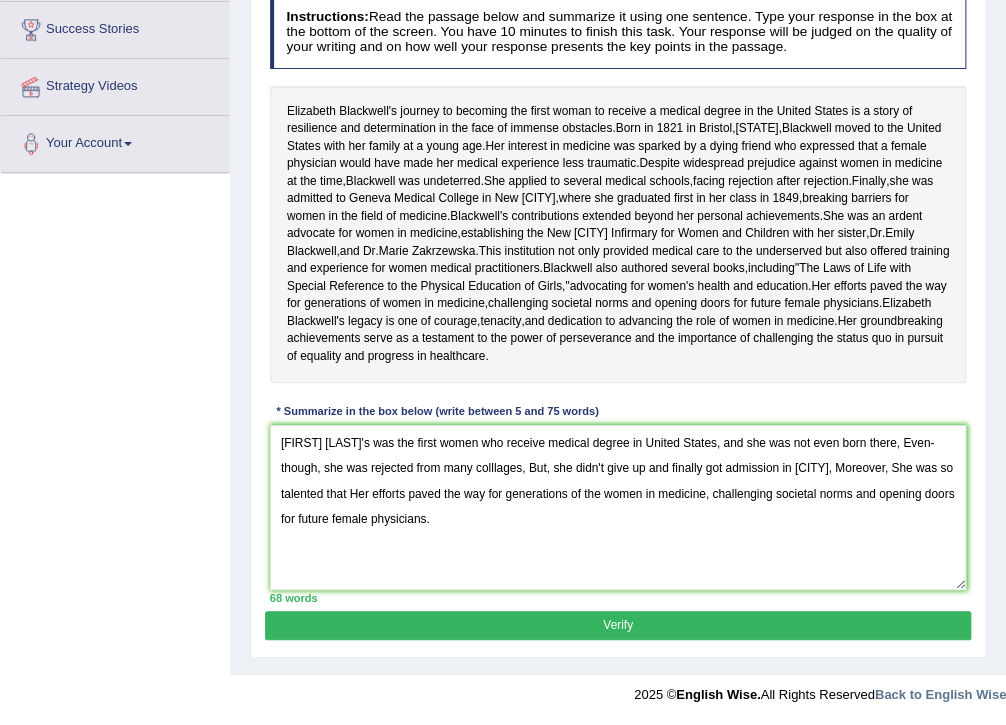 click on "Verify" at bounding box center [617, 625] 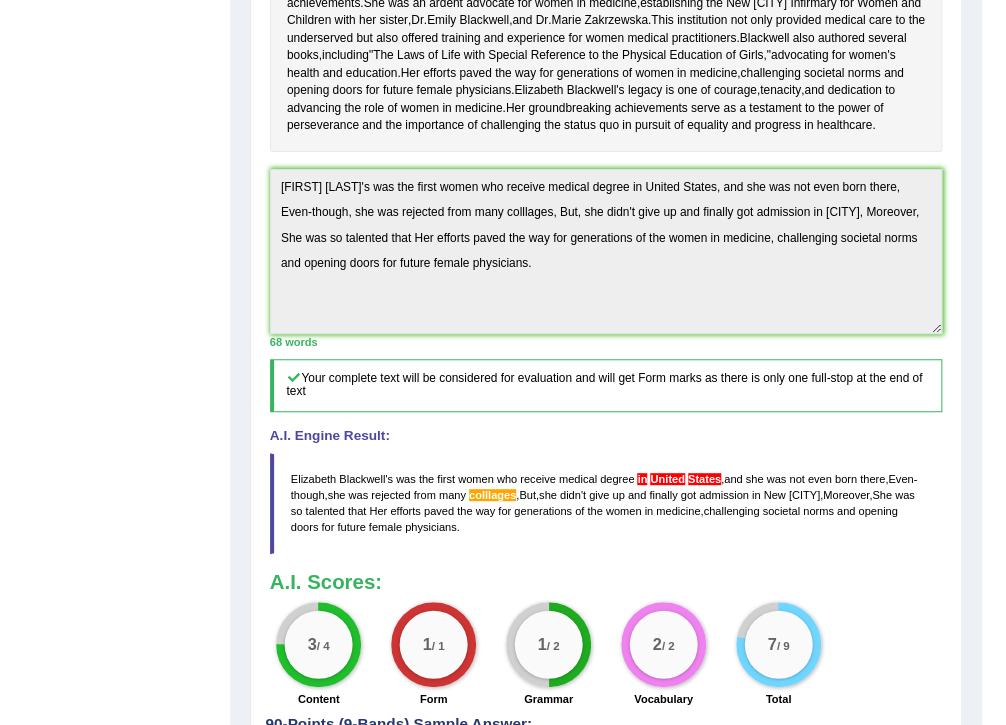 scroll, scrollTop: 444, scrollLeft: 0, axis: vertical 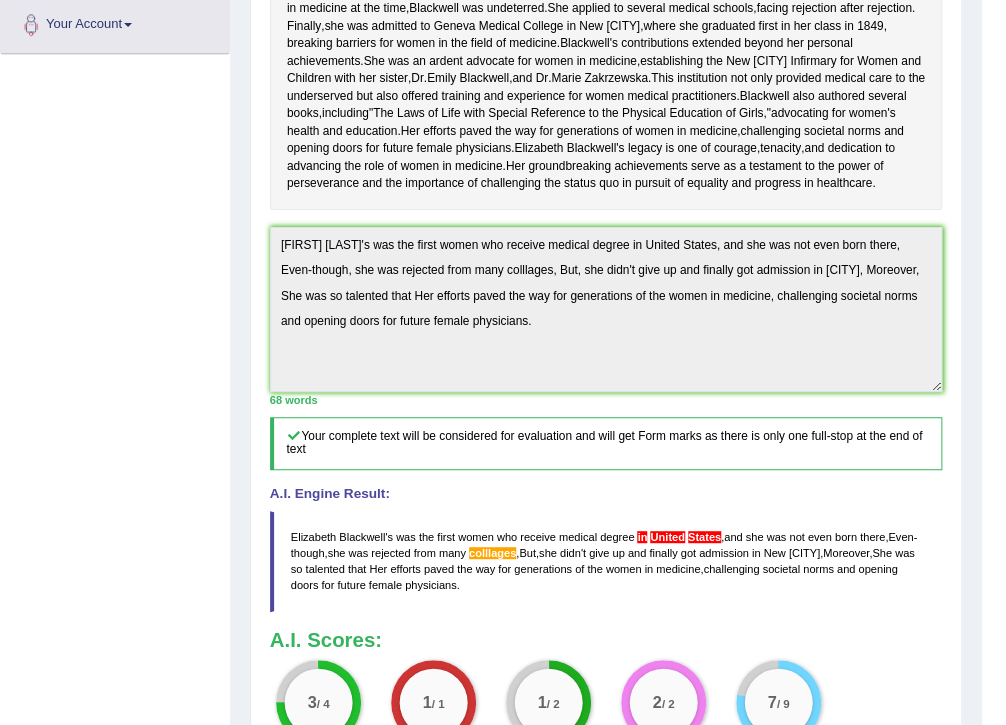 click on "Instructions:  Read the passage below and summarize it using one sentence. Type your response in the box at the bottom of the screen. You have 10 minutes to finish this task. Your response will be judged on the quality of your writing and on how well your response presents the key points in the passage.
Elizabeth   Blackwell's   journey   to   becoming   the   first   woman   to   receive   a   medical   degree   in   the   United   States   is   a   story   of   resilience   and   determination   in   the   face   of   immense   obstacles .  Born   in   1821   in   Bristol ,  England ,  Blackwell   moved   to   the   United   States   with   her   family   at   a   young   age .  Her   interest   in   medicine   was   sparked   by   a   dying   friend   who   expressed   that   a   female   physician   would   have   made   her   medical   experience   less   traumatic .
Despite   widespread   prejudice   against   women   in   medicine   at   the   time ,  Blackwell   was   undeterred .  She" at bounding box center [605, 294] 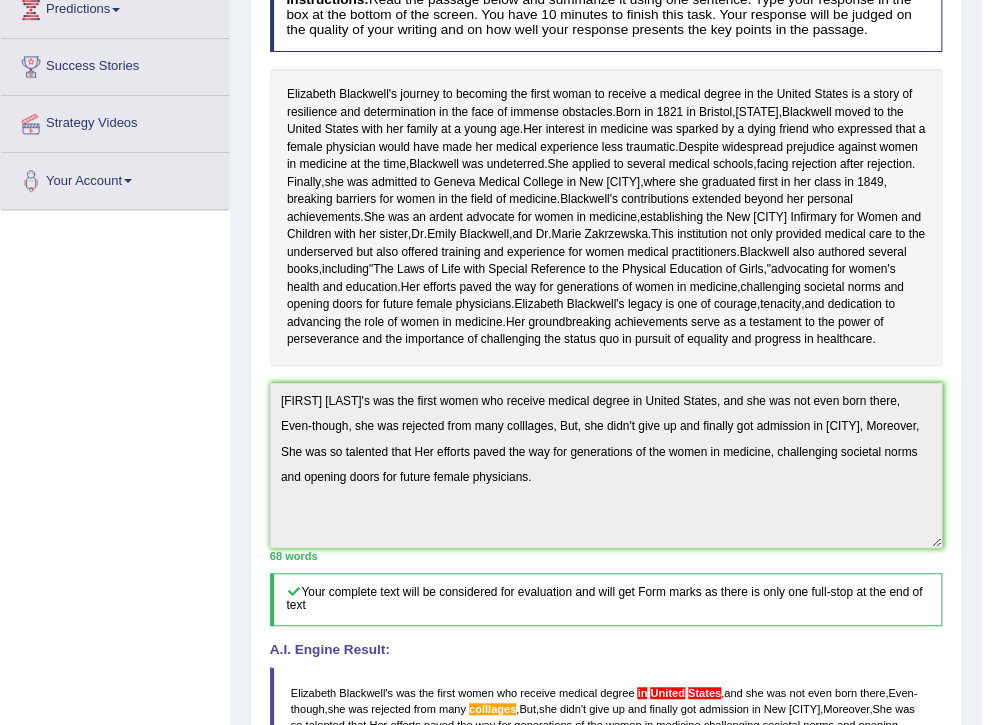 scroll, scrollTop: 284, scrollLeft: 0, axis: vertical 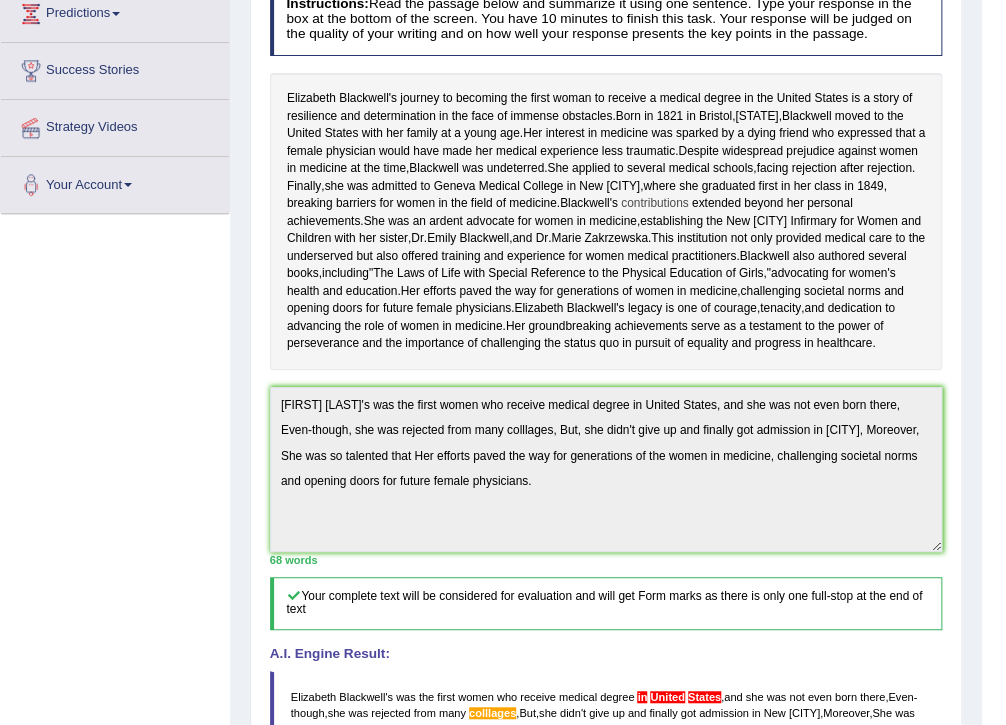 click on "contributions" at bounding box center (654, 204) 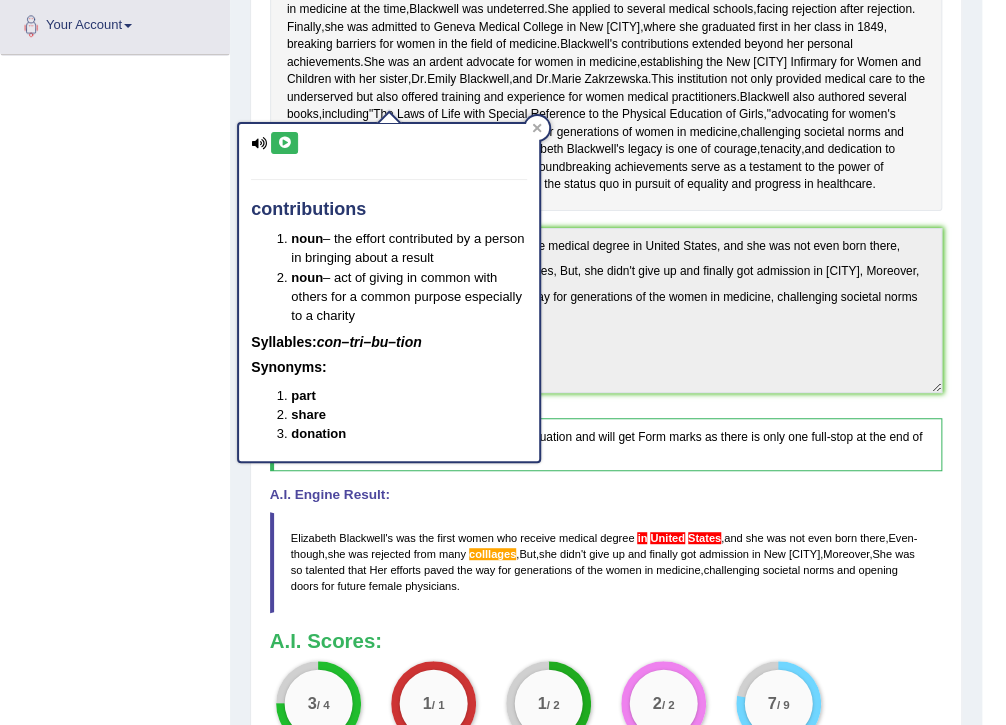 scroll, scrollTop: 444, scrollLeft: 0, axis: vertical 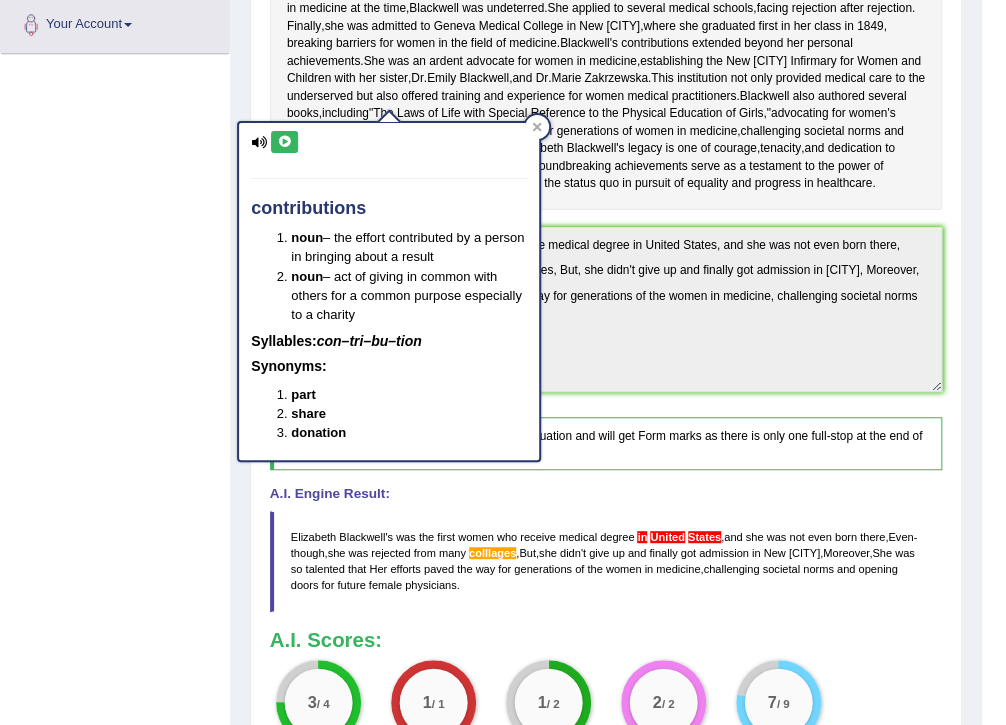 click at bounding box center (648, 537) 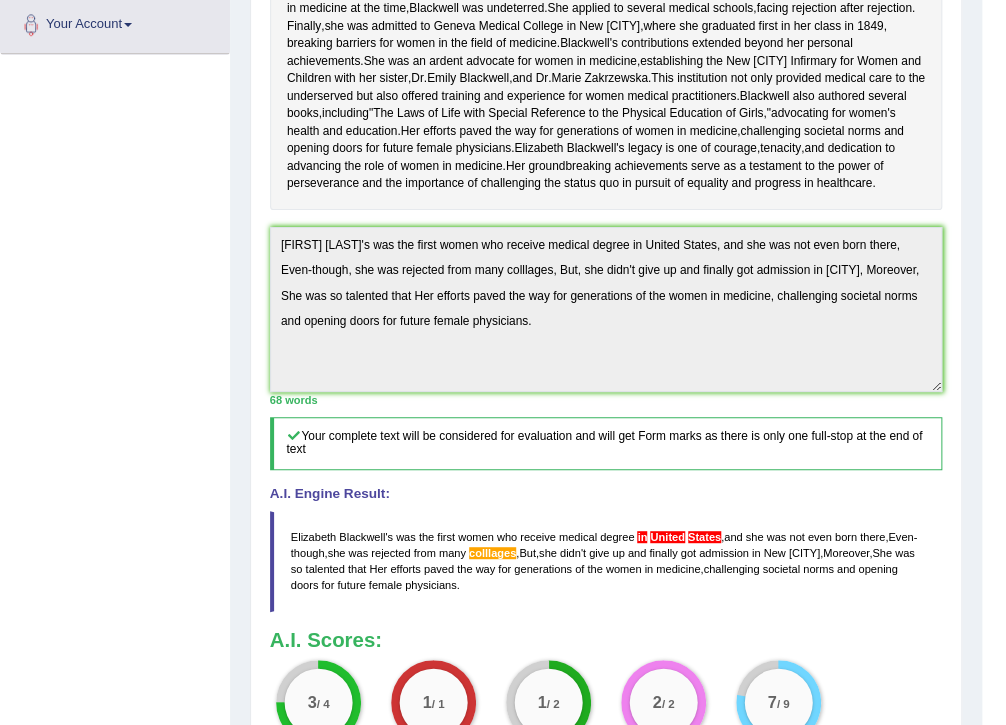 click on "A.I. Engine Result:" at bounding box center [606, 494] 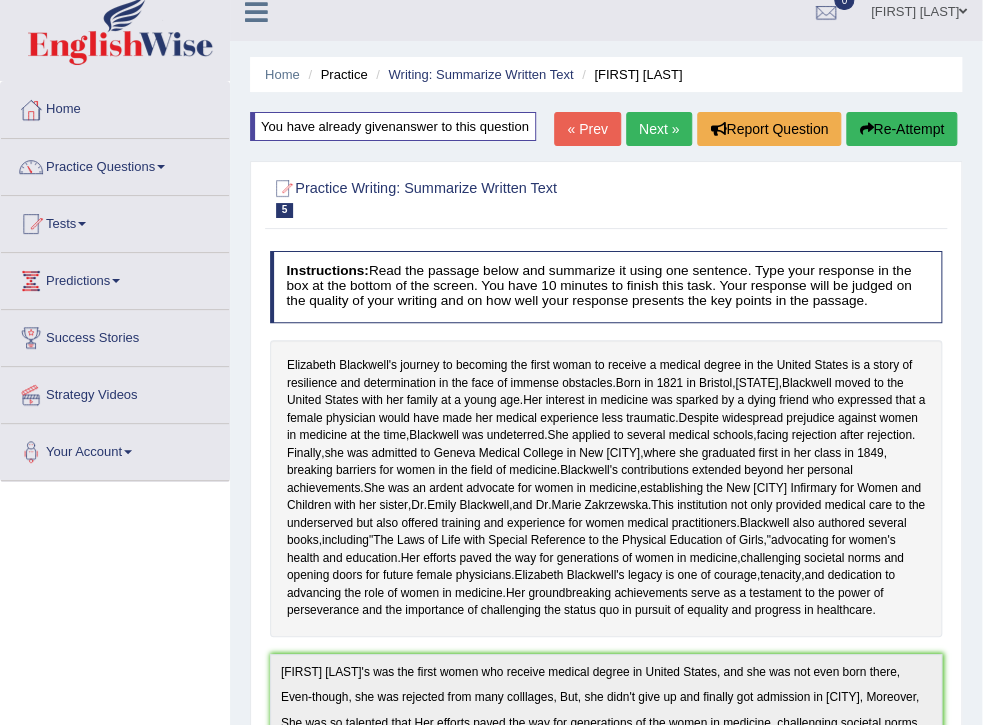 scroll, scrollTop: 0, scrollLeft: 0, axis: both 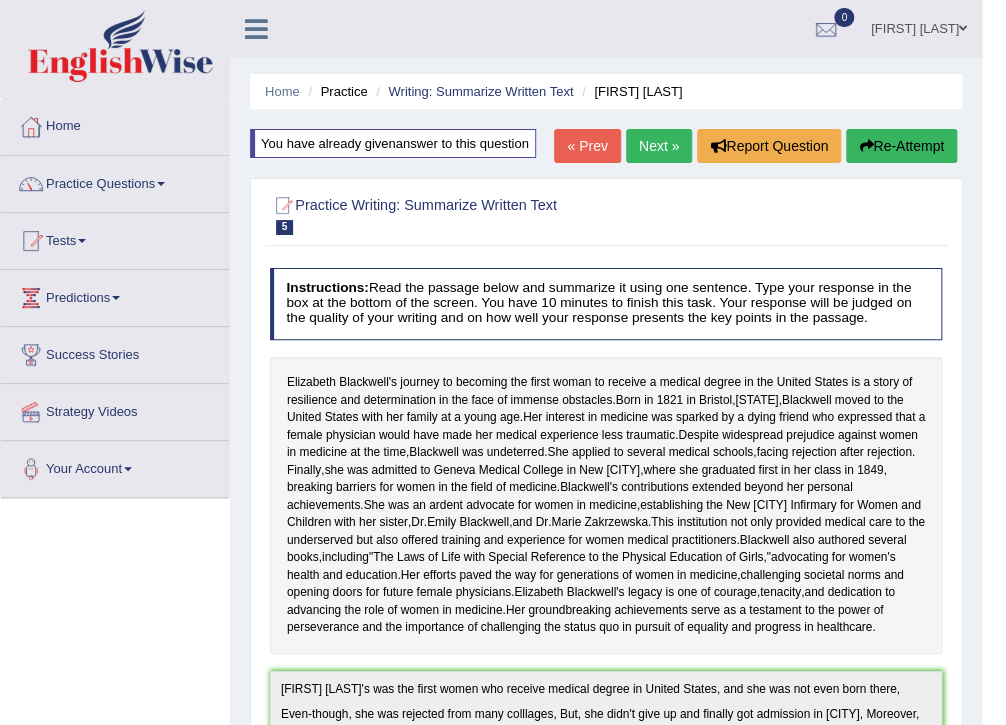 click on "Re-Attempt" at bounding box center (901, 146) 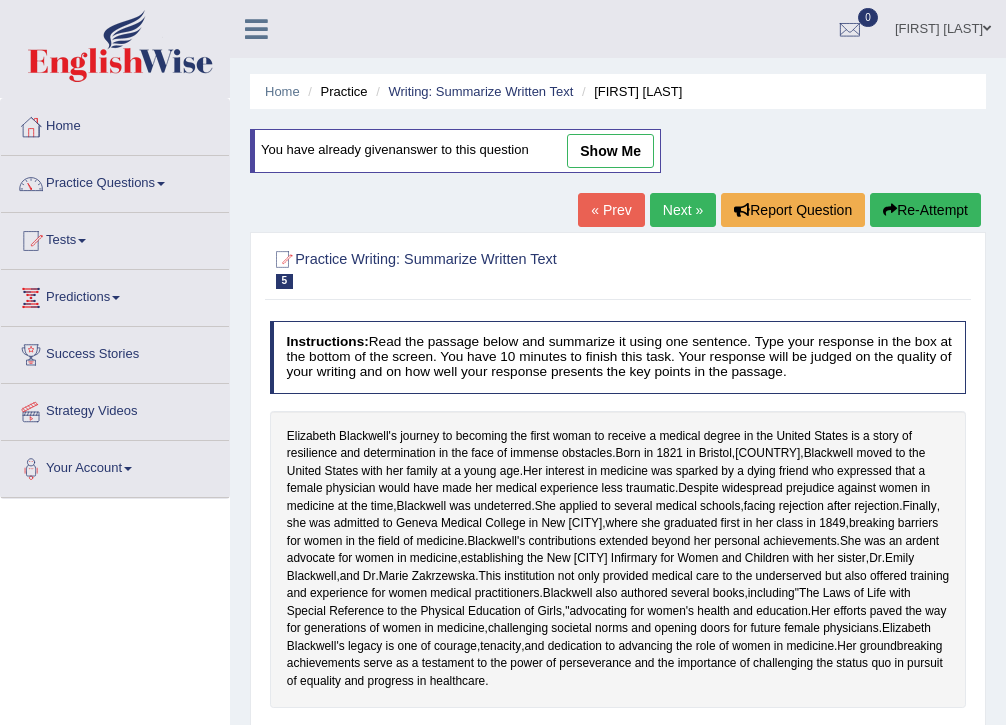 scroll, scrollTop: 400, scrollLeft: 0, axis: vertical 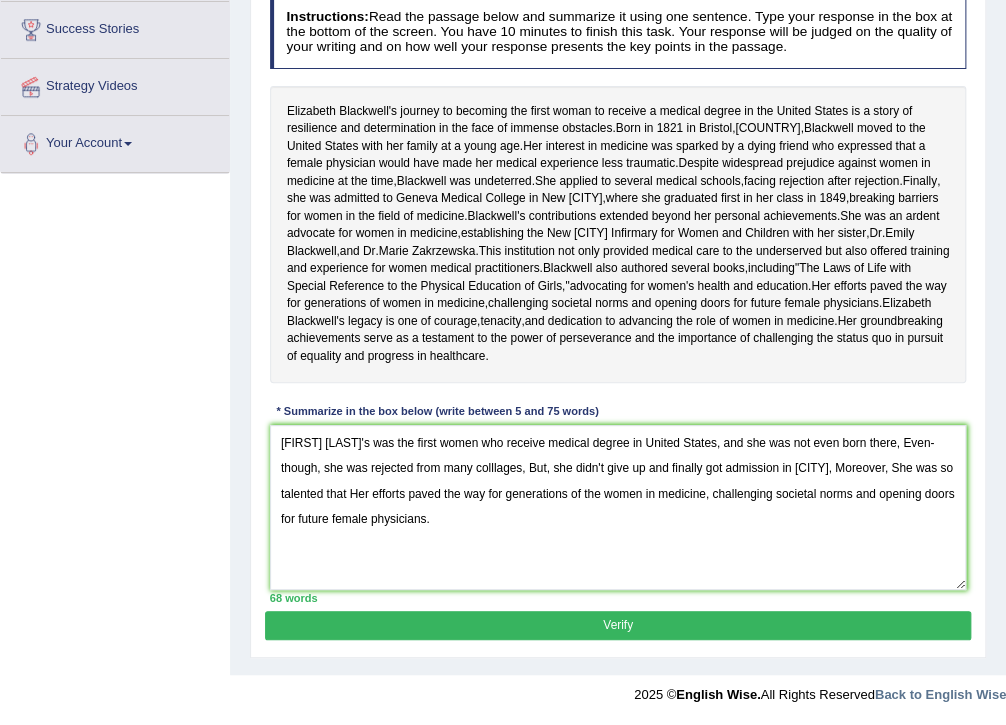 click on "[FIRST] [LAST]'s was the first women who receive medical degree in United States, and she was not even born there, Even-though, she was rejected from many colllages, But, she didn't give up and finally got admission in [CITY], Moreover, She was so talented that Her efforts paved the way for generations of the women in medicine, challenging societal norms and opening doors for future female physicians." at bounding box center (618, 507) 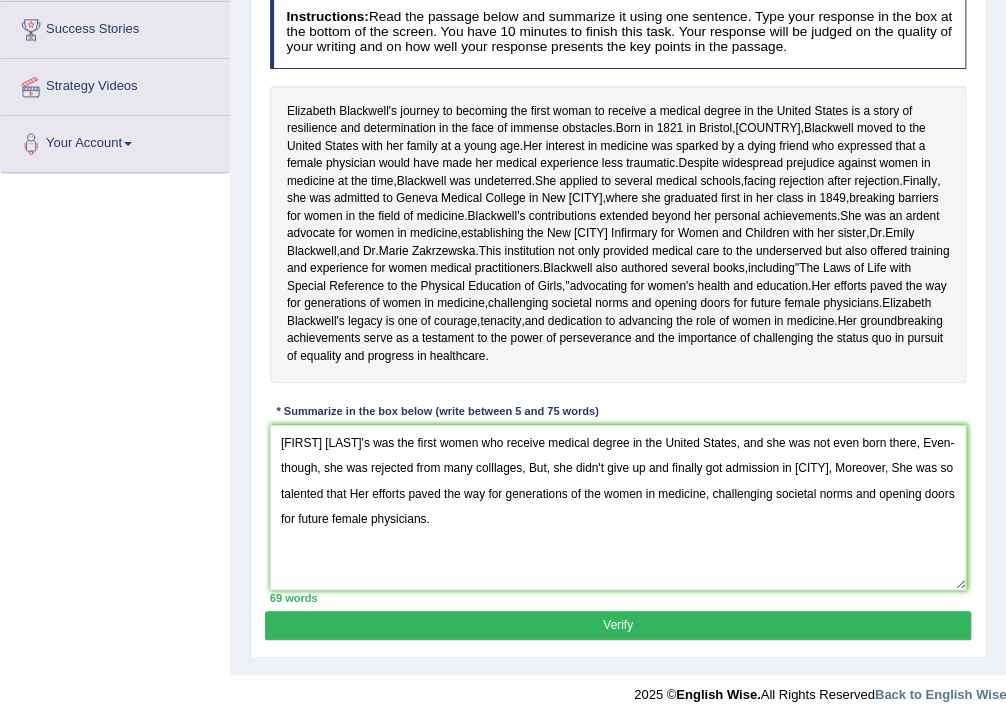 click on "Elizabeth Blackwell's was the first women who receive medical degree in the United States, and she was not even born there, Even-though, she was rejected from many colllages, But, she didn't give up and finally got admission in New York, Moreover, She was so talented that Her efforts paved the way for generations of the women in medicine, challenging societal norms and opening doors for future female physicians." at bounding box center (618, 507) 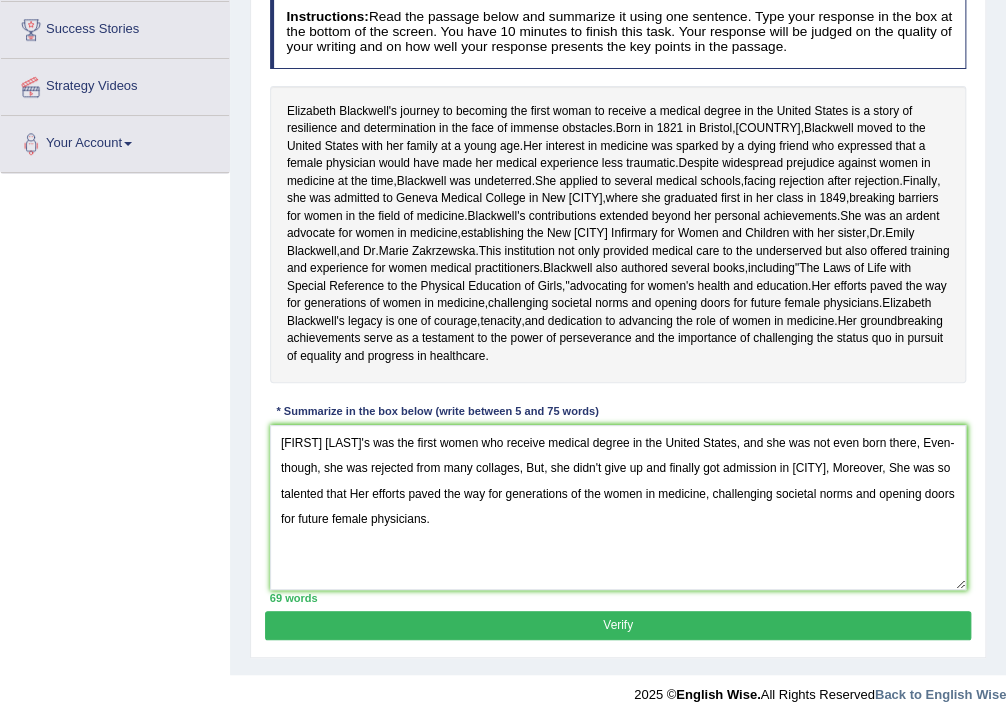 type on "Elizabeth Blackwell's was the first women who receive medical degree in the United States, and she was not even born there, Even-though, she was rejected from many collages, But, she didn't give up and finally got admission in New York, Moreover, She was so talented that Her efforts paved the way for generations of the women in medicine, challenging societal norms and opening doors for future female physicians." 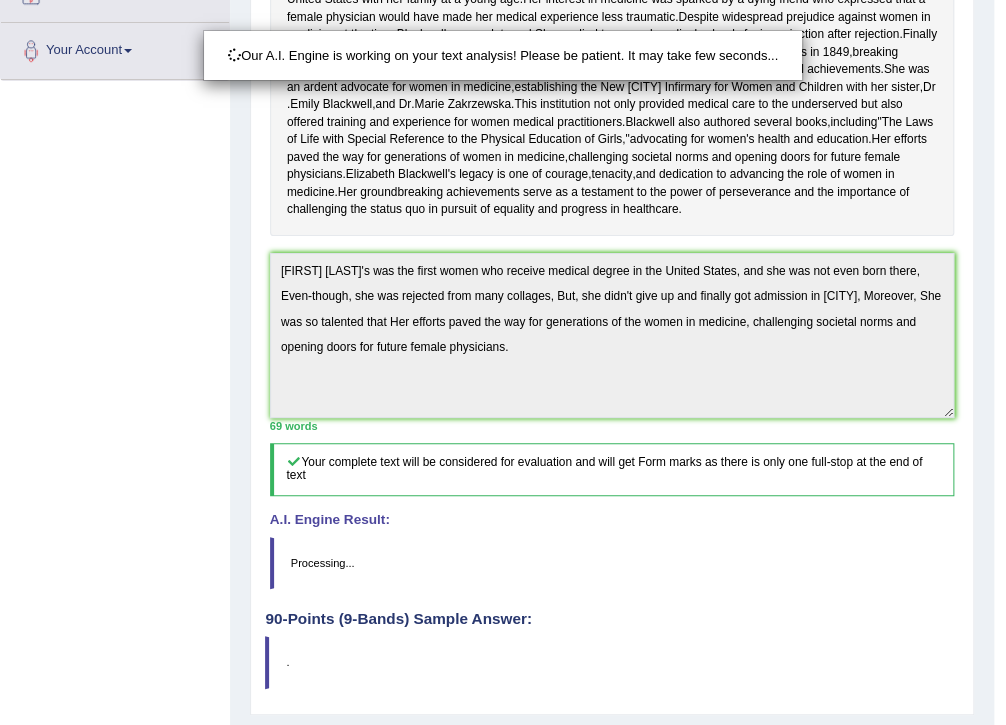 scroll, scrollTop: 574, scrollLeft: 0, axis: vertical 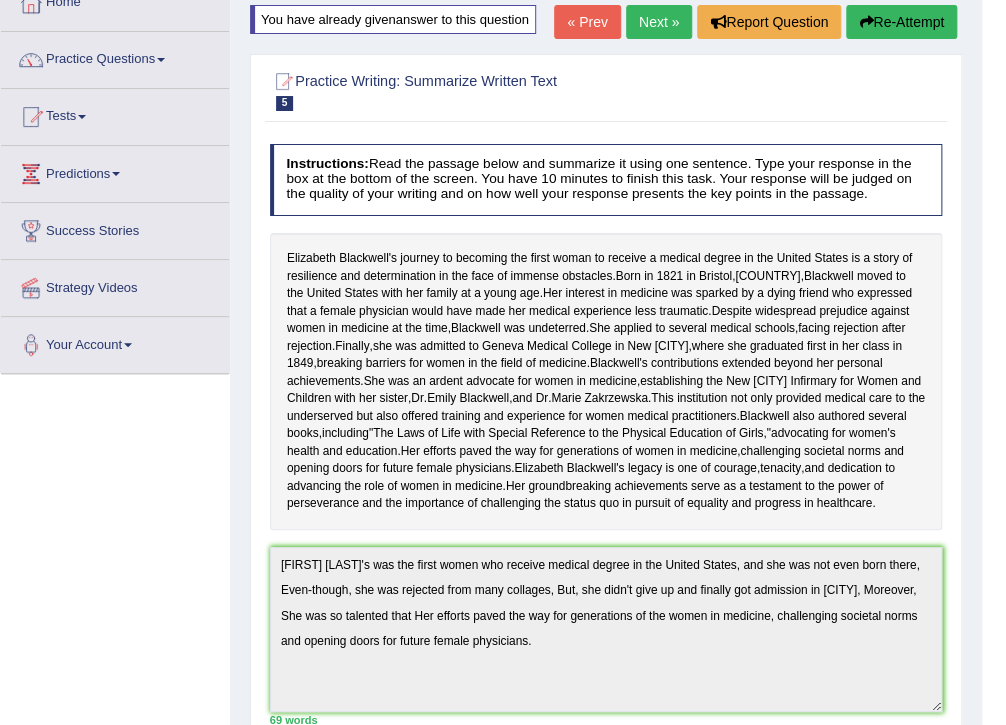 click on "Re-Attempt" at bounding box center [901, 22] 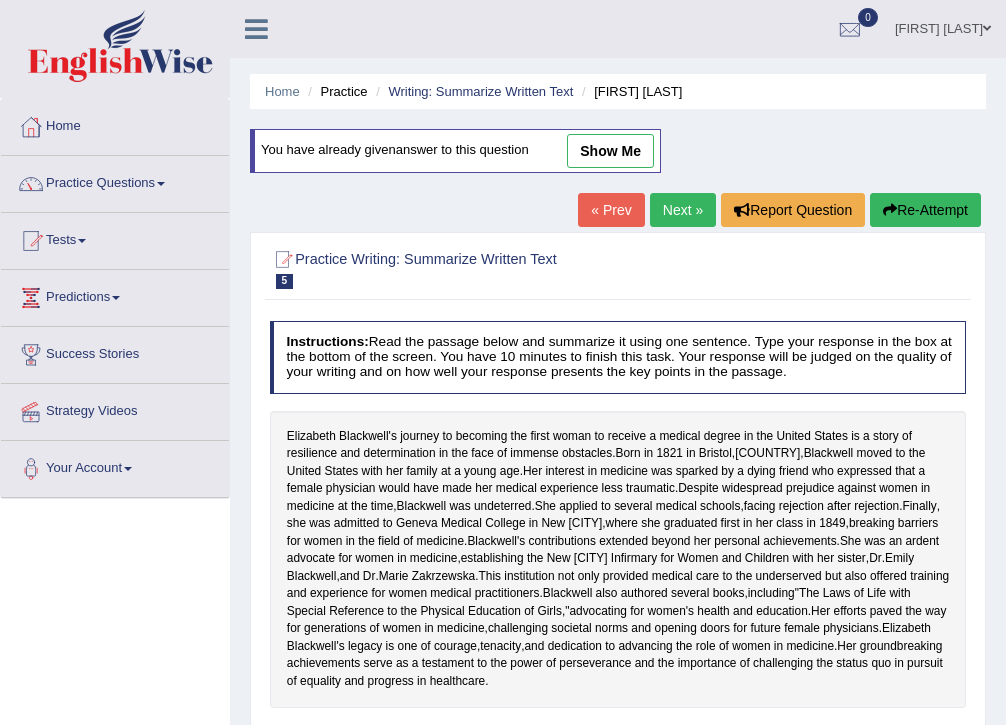 scroll, scrollTop: 424, scrollLeft: 0, axis: vertical 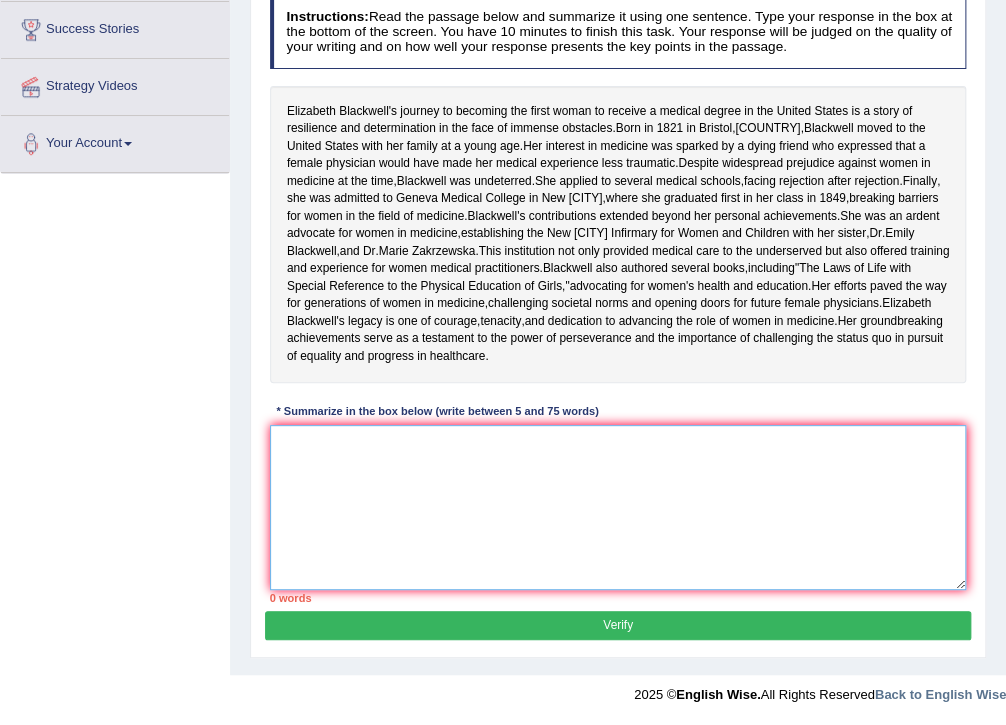 paste on "Elizabeth Blackwell's was the first women who receive medical degree in the United States, and she was not even born there, Even-though, she was rejected from many collages, But, she didn't give up and finally got admission in New York, Moreover, She was so talented that Her efforts paved the way for generations of the women in medicine, challenging societal norms and opening doors for future female physicians." 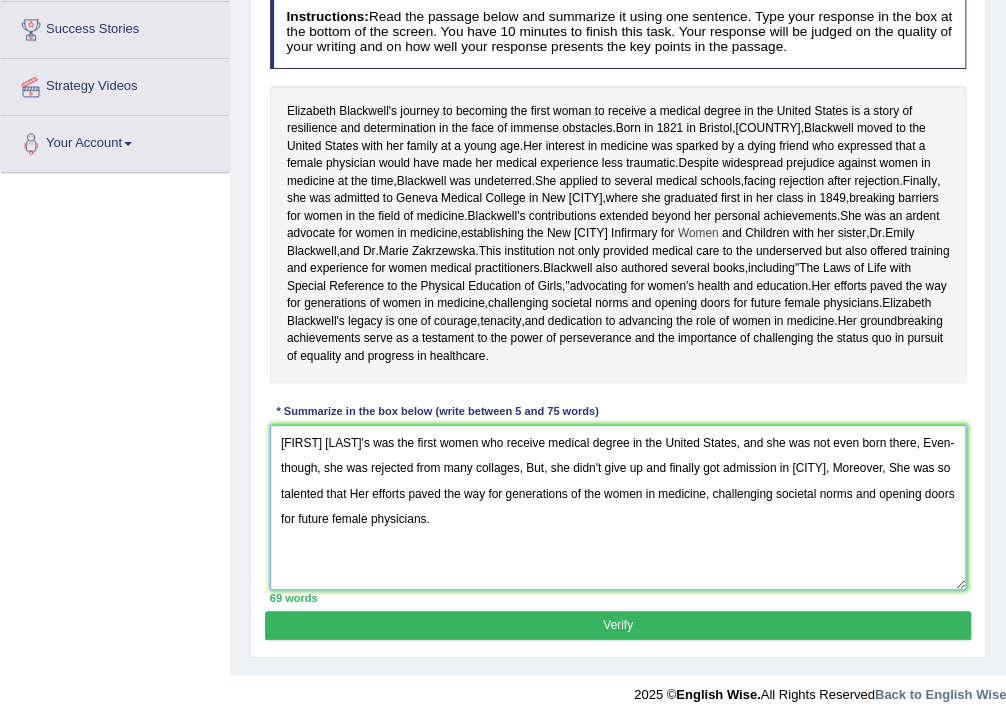 scroll, scrollTop: 400, scrollLeft: 0, axis: vertical 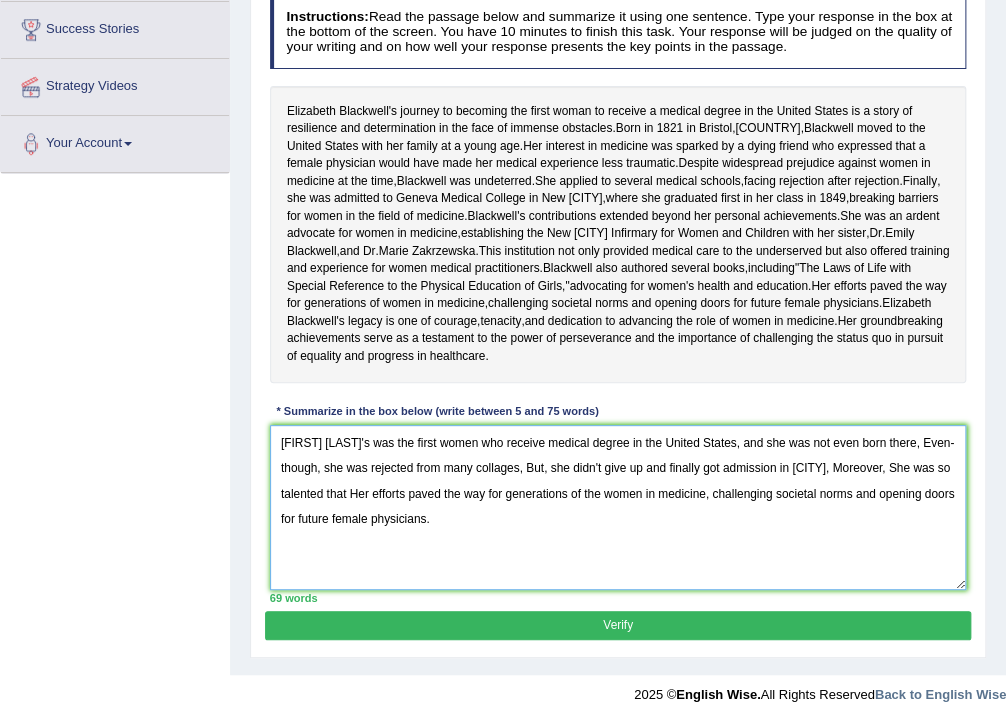 click on "Elizabeth Blackwell's was the first women who receive medical degree in the United States, and she was not even born there, Even-though, she was rejected from many collages, But, she didn't give up and finally got admission in New York, Moreover, She was so talented that Her efforts paved the way for generations of the women in medicine, challenging societal norms and opening doors for future female physicians." at bounding box center (618, 507) 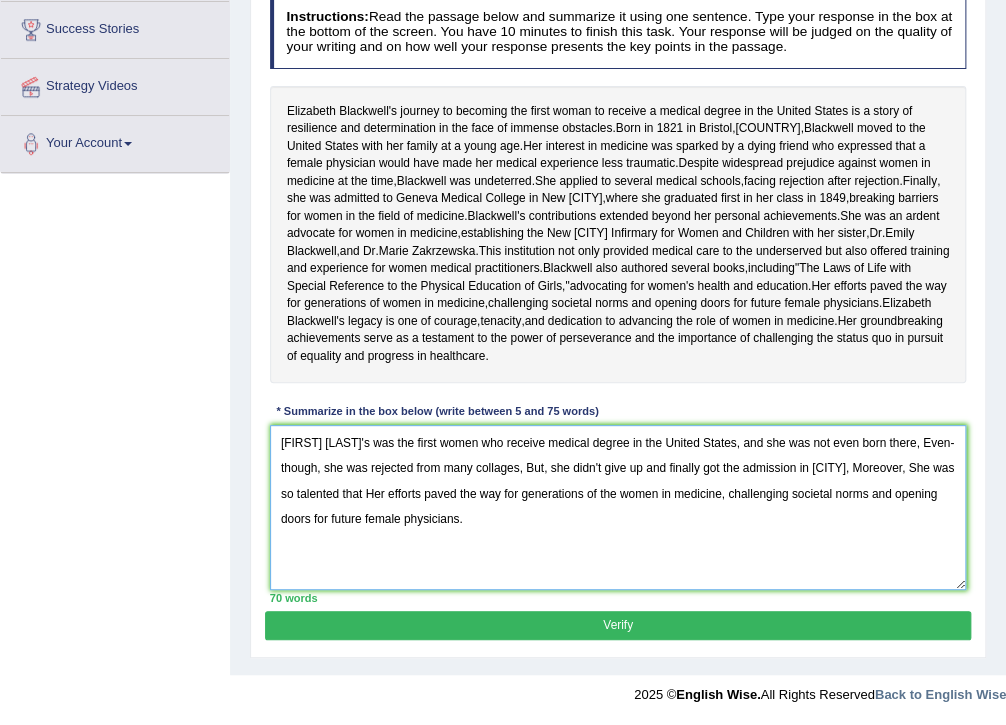 click on "Elizabeth Blackwell's was the first women who receive medical degree in the United States, and she was not even born there, Even-though, she was rejected from many collages, But, she didn't give up and finally got the admission in New York, Moreover, She was so talented that Her efforts paved the way for generations of the women in medicine, challenging societal norms and opening doors for future female physicians." at bounding box center [618, 507] 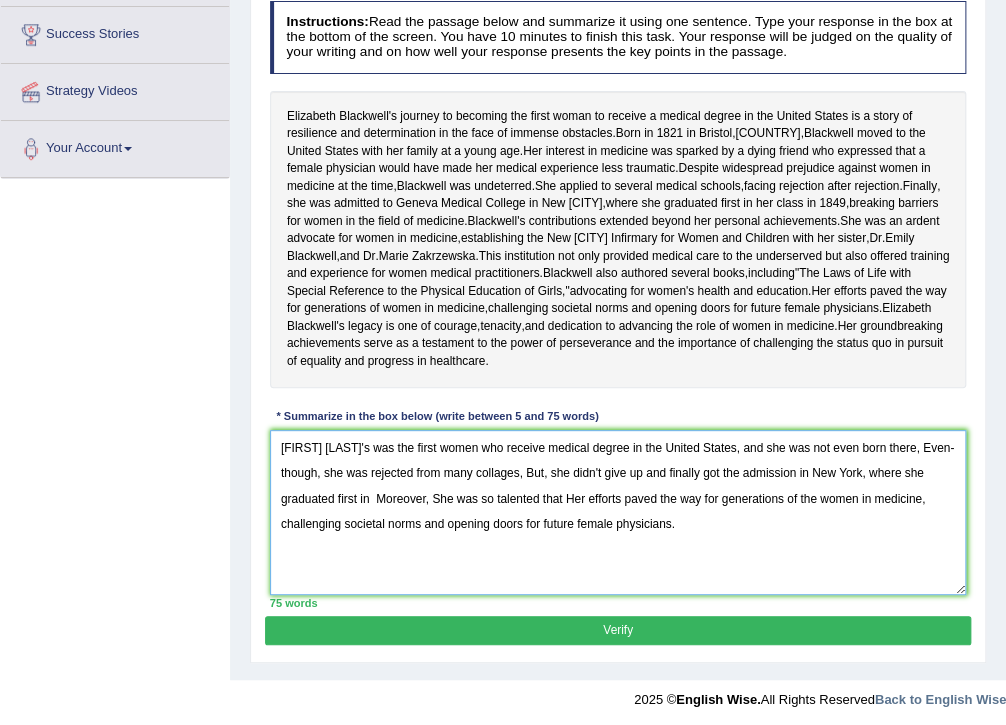 click on "Elizabeth Blackwell's was the first women who receive medical degree in the United States, and she was not even born there, Even-though, she was rejected from many collages, But, she didn't give up and finally got the admission in New York, where she graduated first in  Moreover, She was so talented that Her efforts paved the way for generations of the women in medicine, challenging societal norms and opening doors for future female physicians." at bounding box center (618, 512) 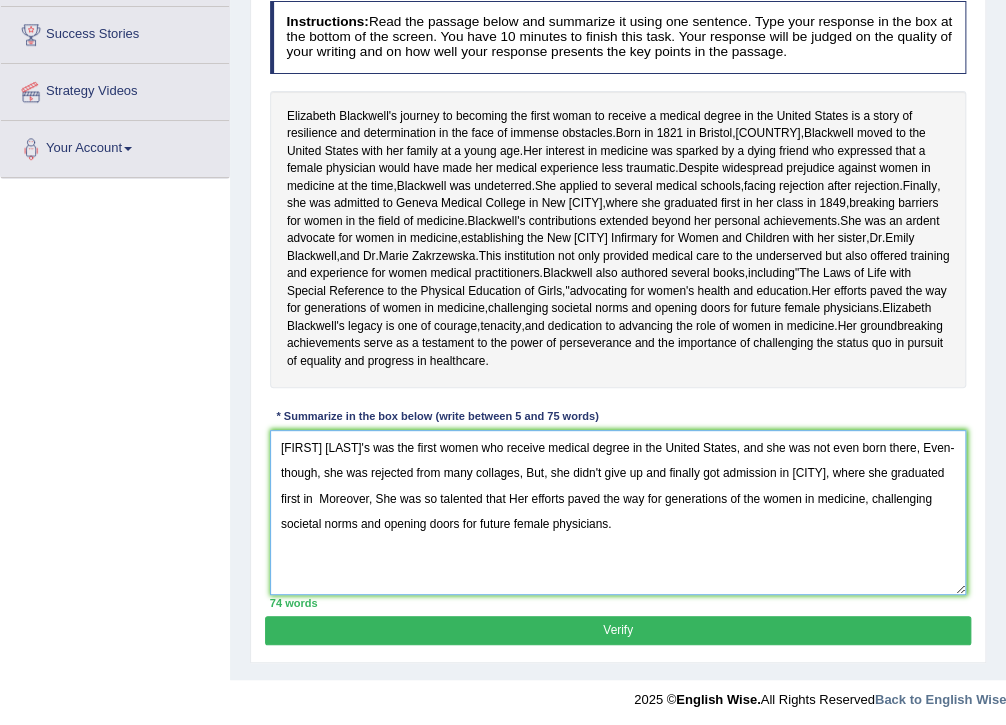 click on "Elizabeth Blackwell's was the first women who receive medical degree in the United States, and she was not even born there, Even-though, she was rejected from many collages, But, she didn't give up and finally got admission in New York, where she graduated first in  Moreover, She was so talented that Her efforts paved the way for generations of the women in medicine, challenging societal norms and opening doors for future female physicians." at bounding box center [618, 512] 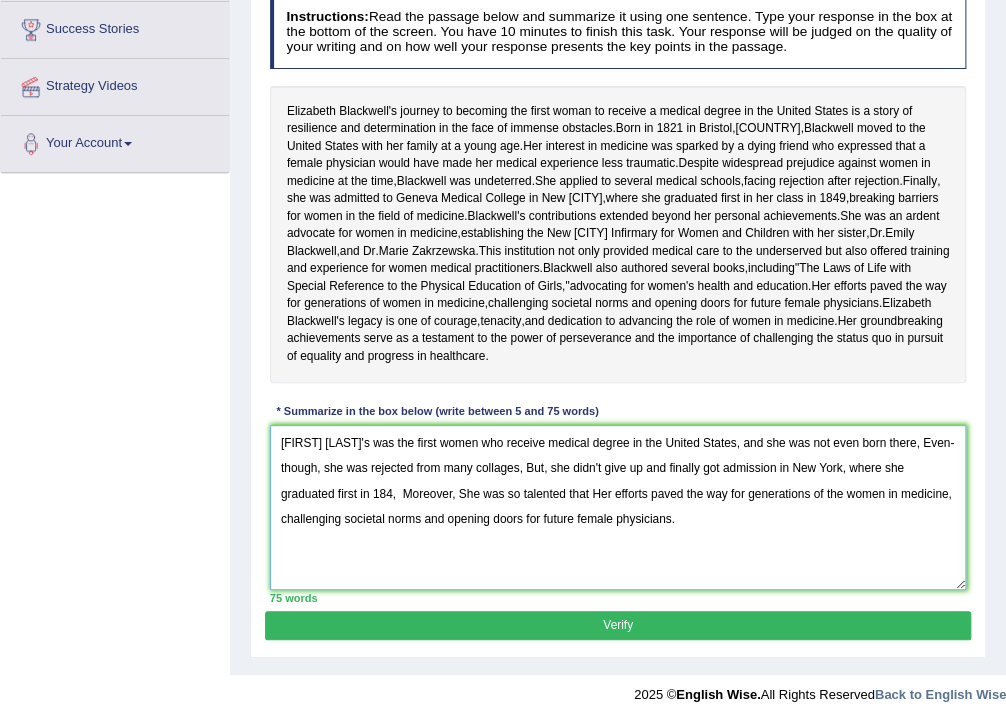 scroll, scrollTop: 424, scrollLeft: 0, axis: vertical 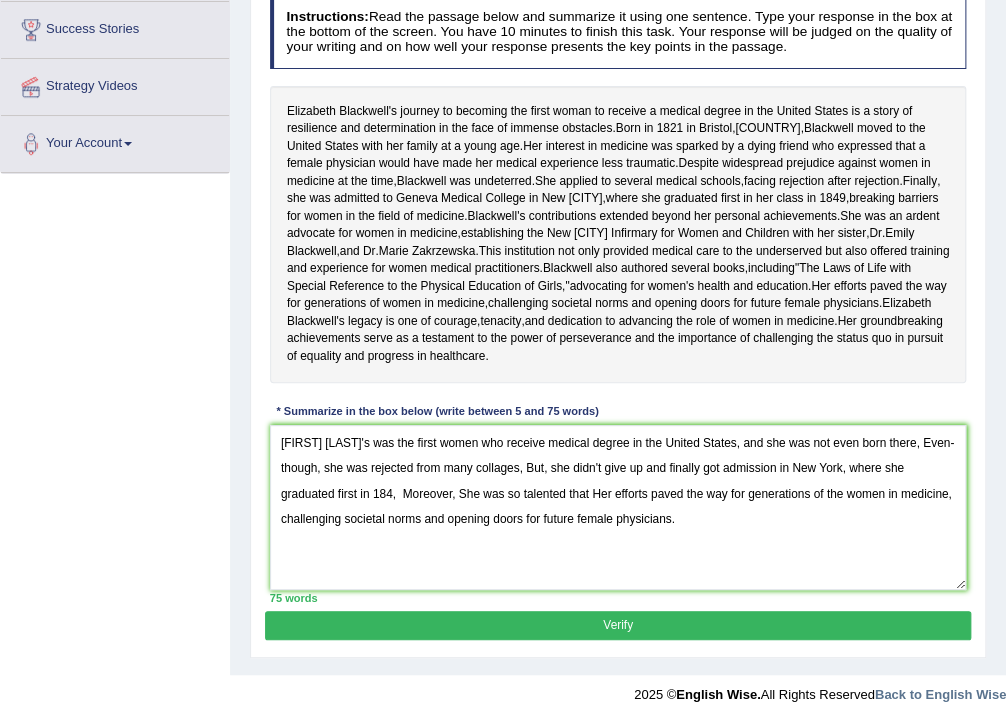 click on "Verify" at bounding box center (617, 625) 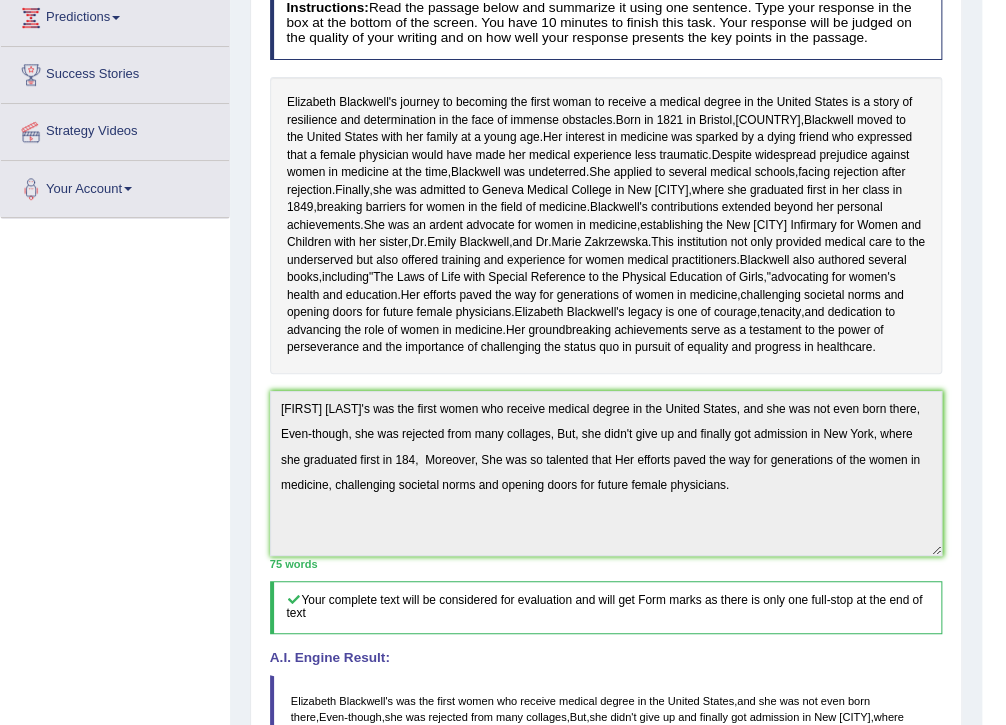 scroll, scrollTop: 282, scrollLeft: 0, axis: vertical 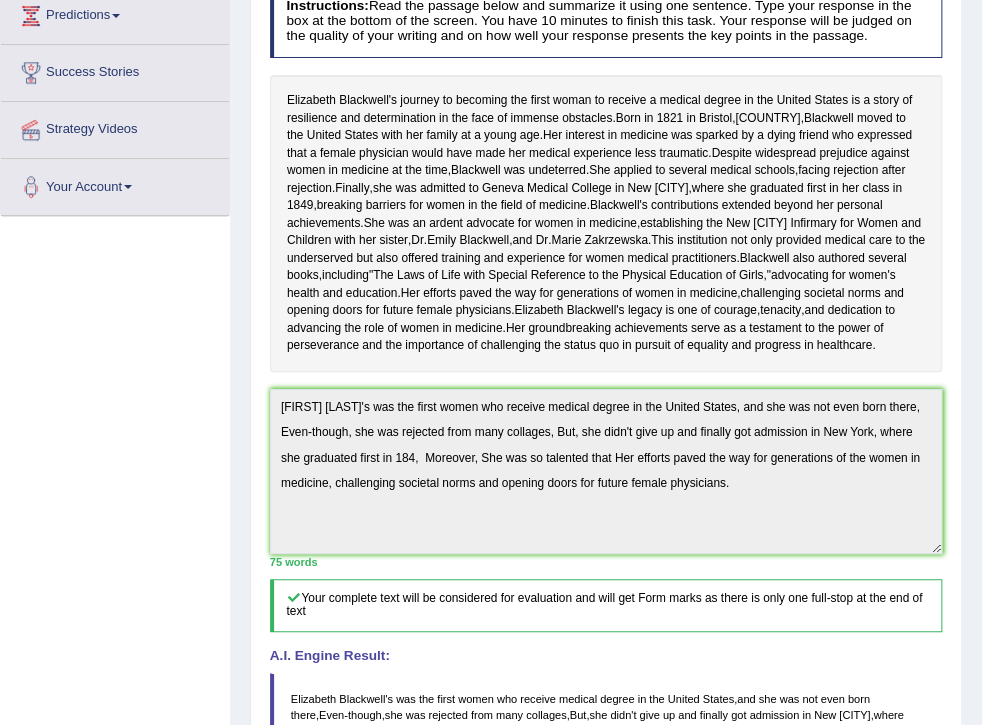 click on "Practice Writing: Summarize Written Text
5
Elizabeth Blackwell
Instructions:  Read the passage below and summarize it using one sentence. Type your response in the box at the bottom of the screen. You have 10 minutes to finish this task. Your response will be judged on the quality of your writing and on how well your response presents the key points in the passage.
Elizabeth   Blackwell's   journey   to   becoming   the   first   woman   to   receive   a   medical   degree   in   the   United   States   is   a   story   of   resilience   and   determination   in   the   face   of   immense   obstacles .  Born   in   1821   in   Bristol ,  England ,  Blackwell   moved   to   the   United   States   with   her   family   at   a   young   age .  Her   interest   in   medicine   was   sparked   by   a   dying   friend   who   expressed   that   a   female   physician   would   have   made   her   medical   experience   less   ." at bounding box center (606, 468) 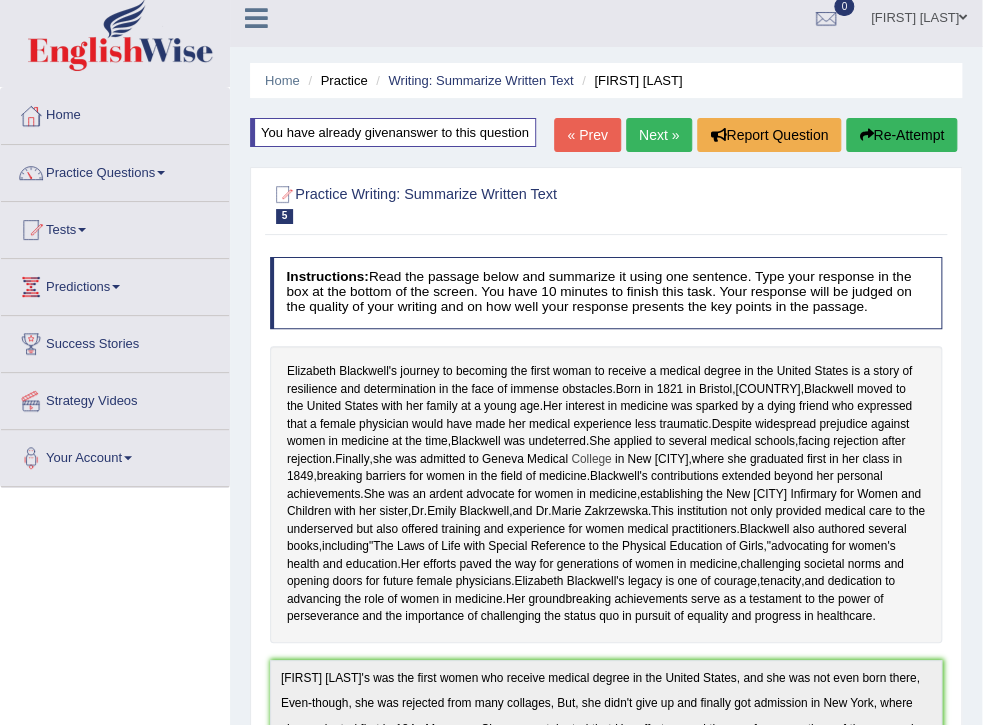 scroll, scrollTop: 0, scrollLeft: 0, axis: both 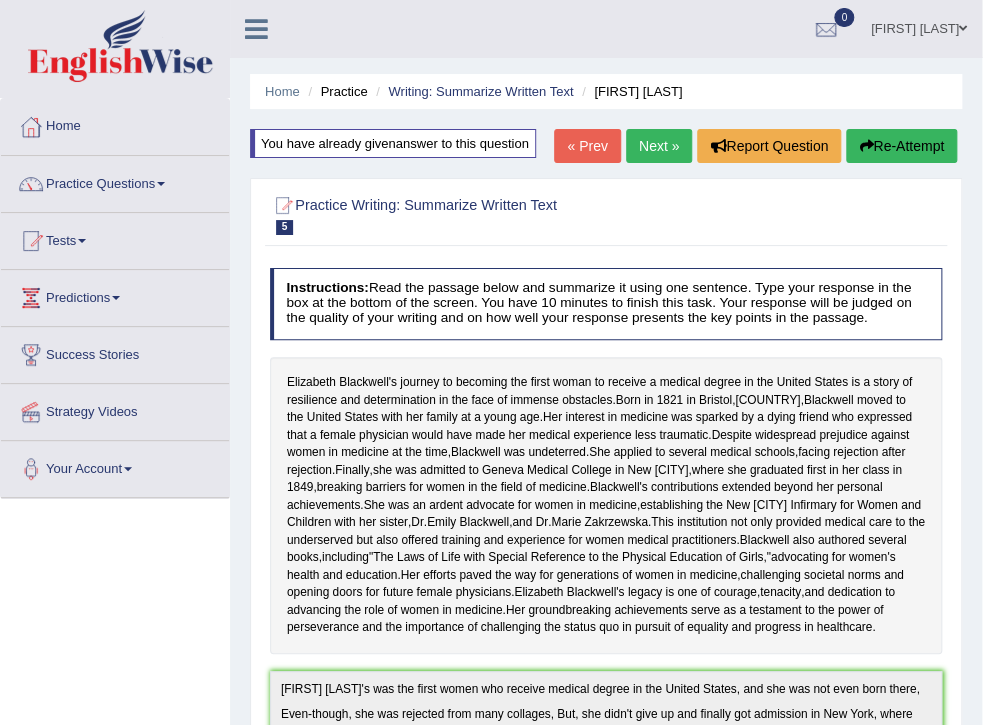 click on "Re-Attempt" at bounding box center [901, 146] 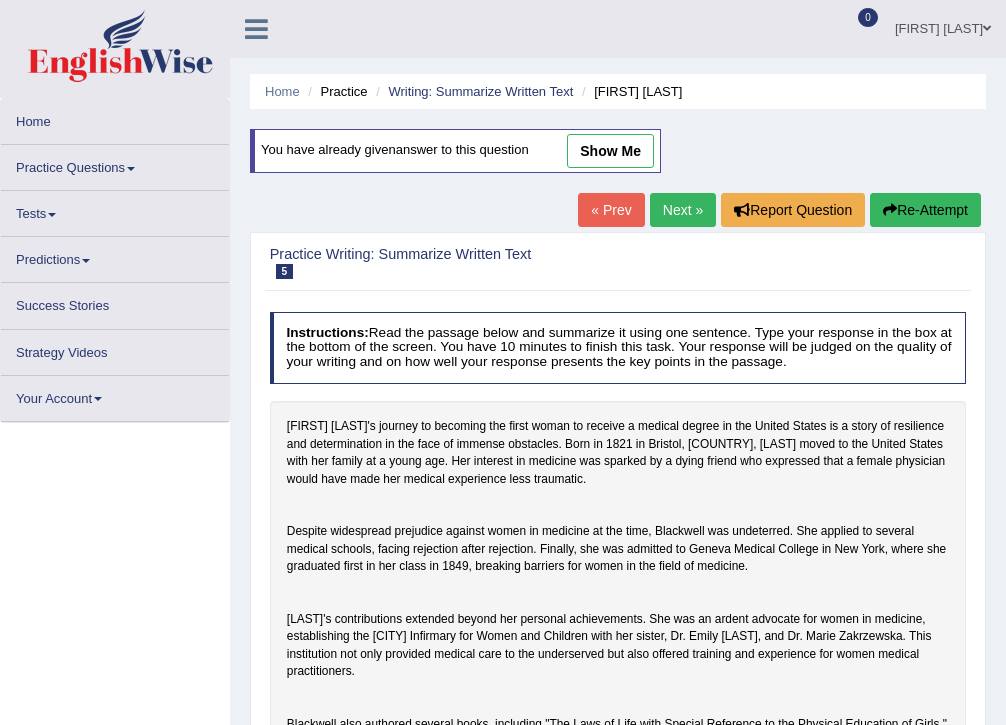 scroll, scrollTop: 400, scrollLeft: 0, axis: vertical 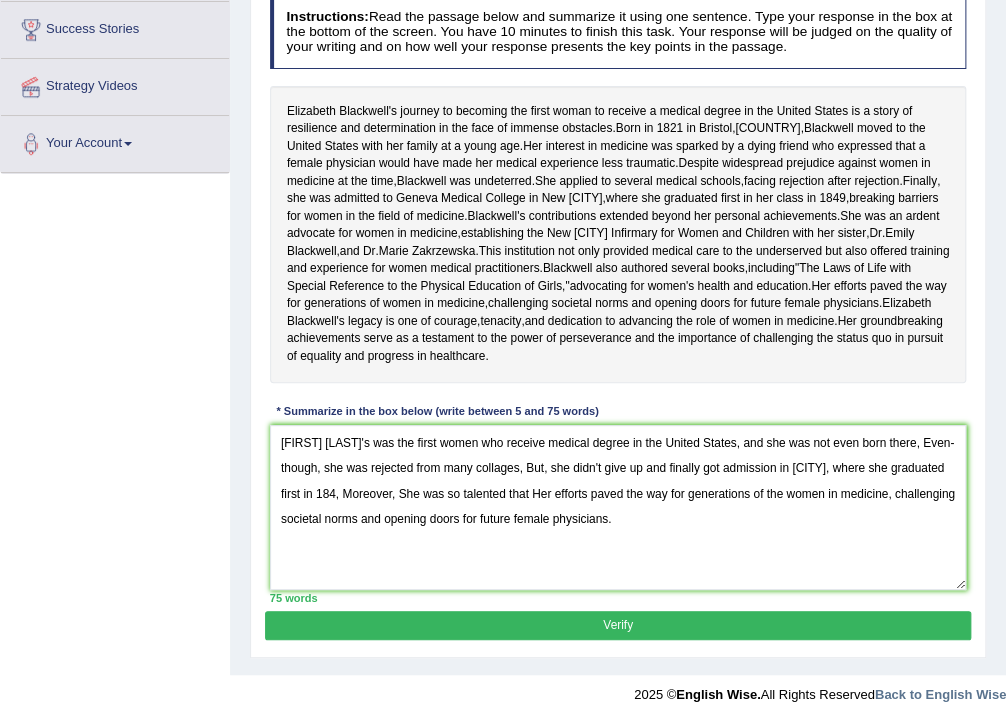 drag, startPoint x: 392, startPoint y: 500, endPoint x: 866, endPoint y: 478, distance: 474.51028 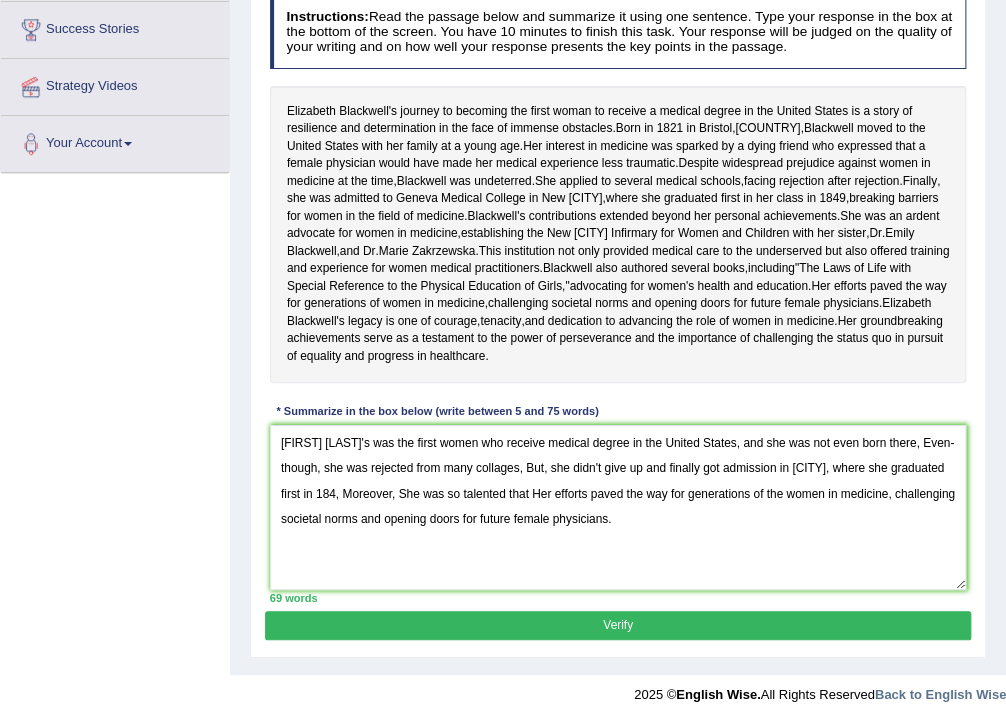 scroll, scrollTop: 424, scrollLeft: 0, axis: vertical 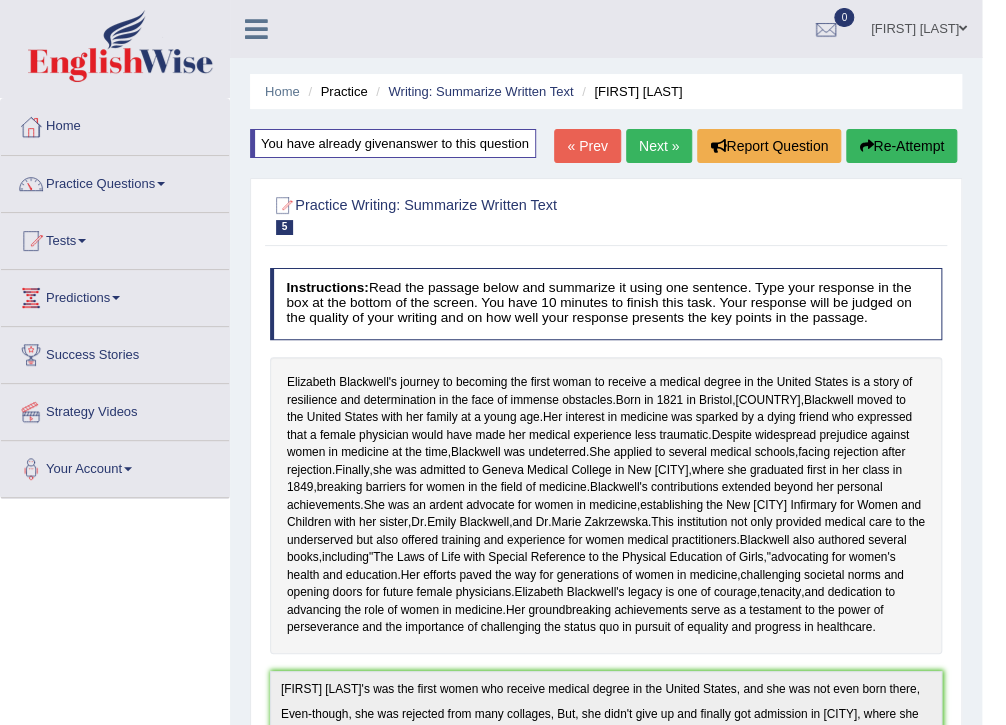 click on "[FIRST] [LAST]" at bounding box center [919, 26] 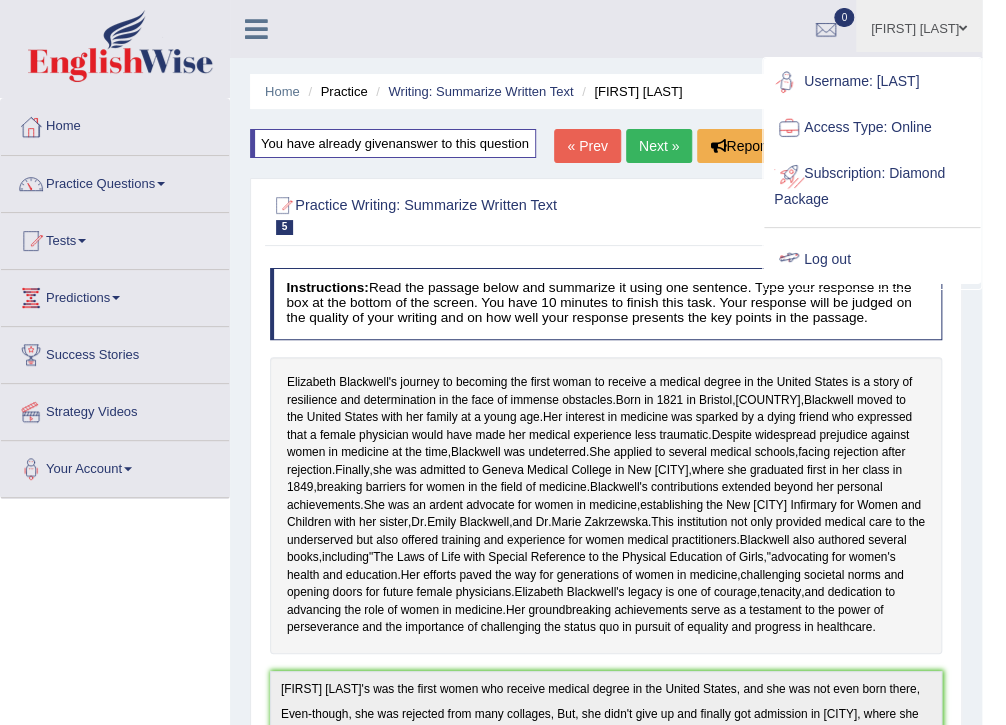 click on "Log out" at bounding box center (872, 260) 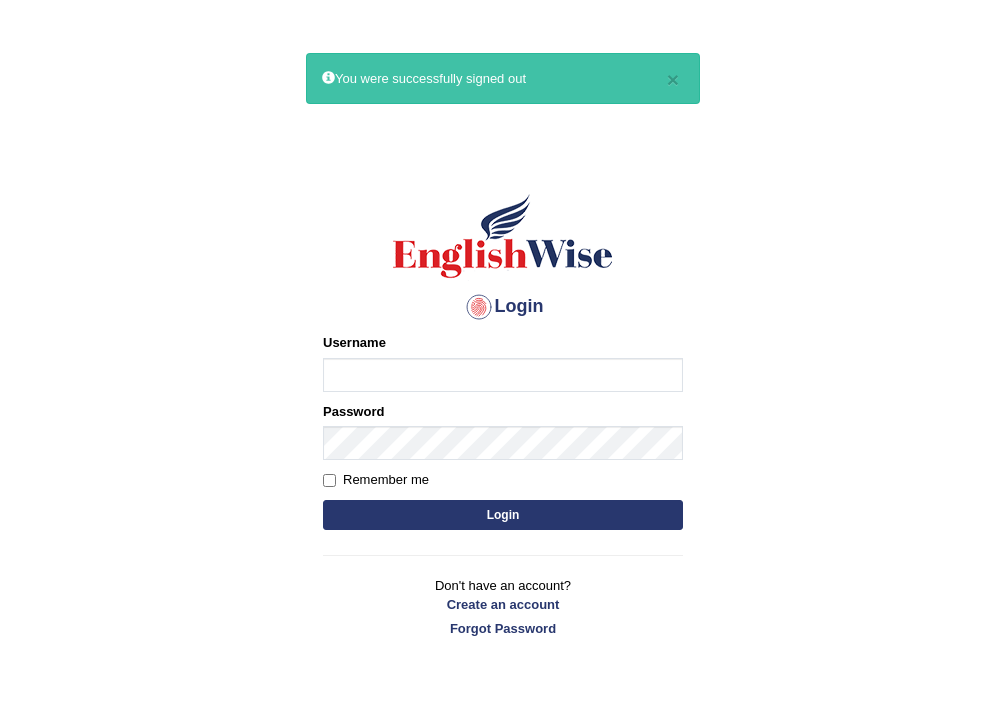 scroll, scrollTop: 0, scrollLeft: 0, axis: both 